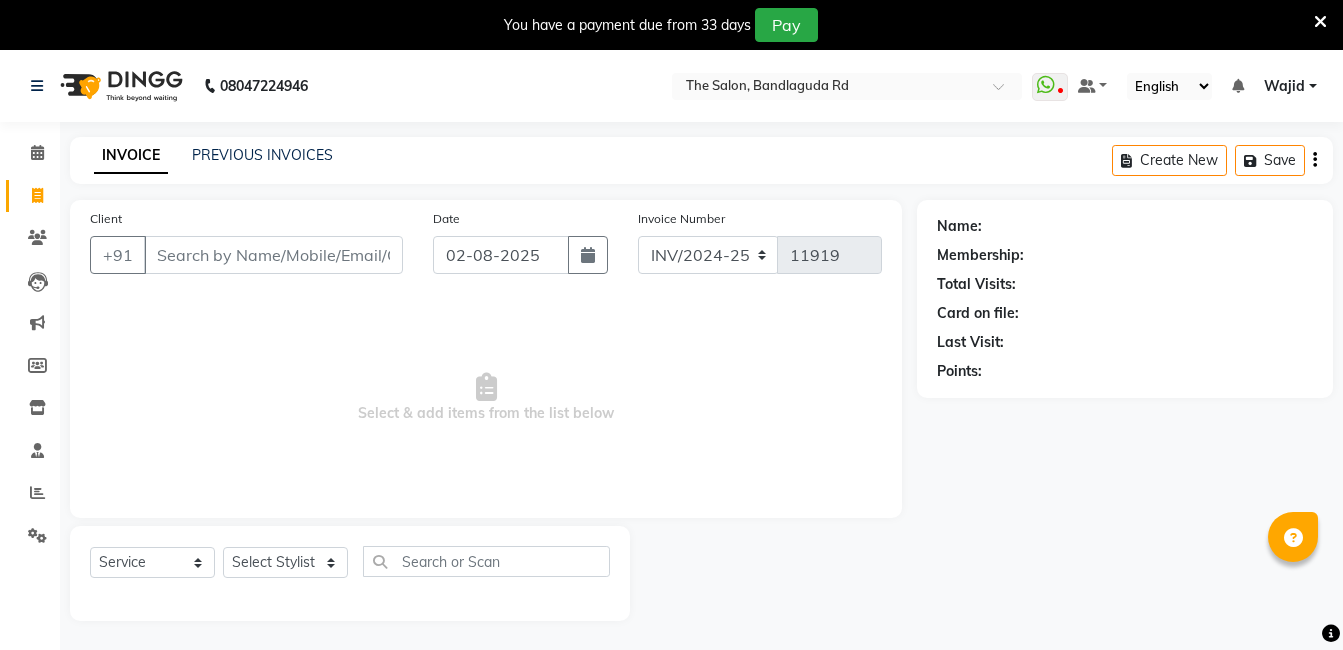select on "service" 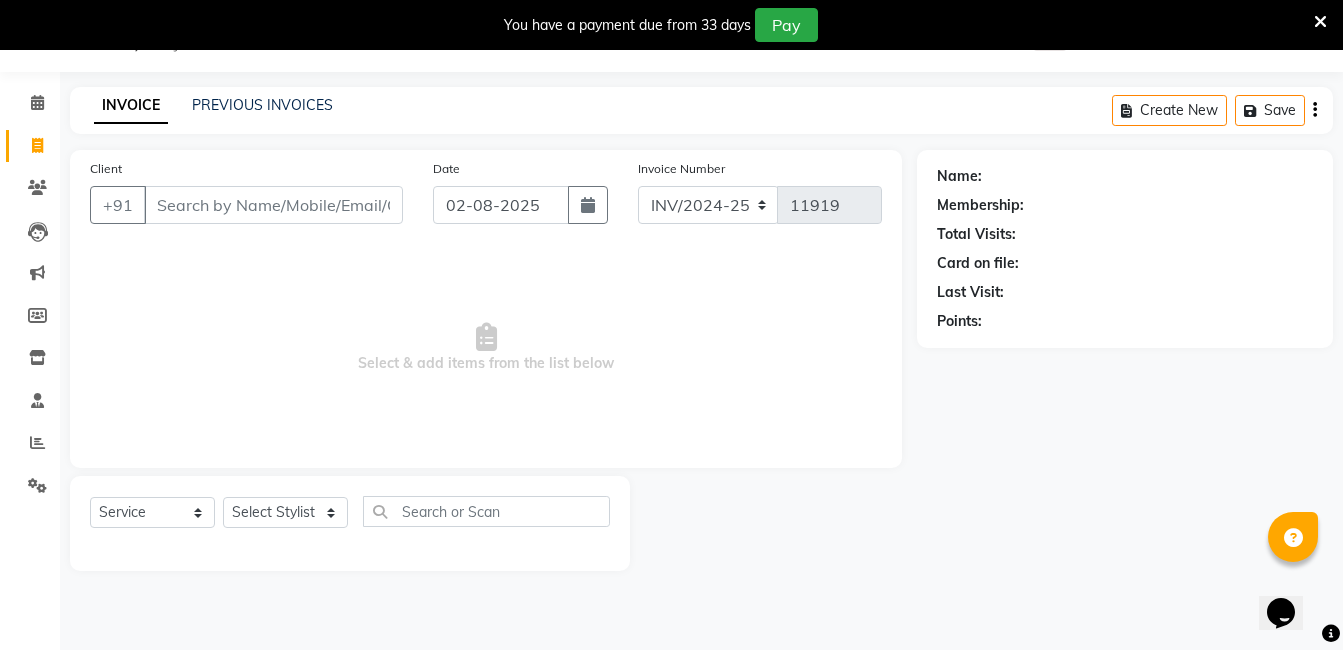 scroll, scrollTop: 0, scrollLeft: 0, axis: both 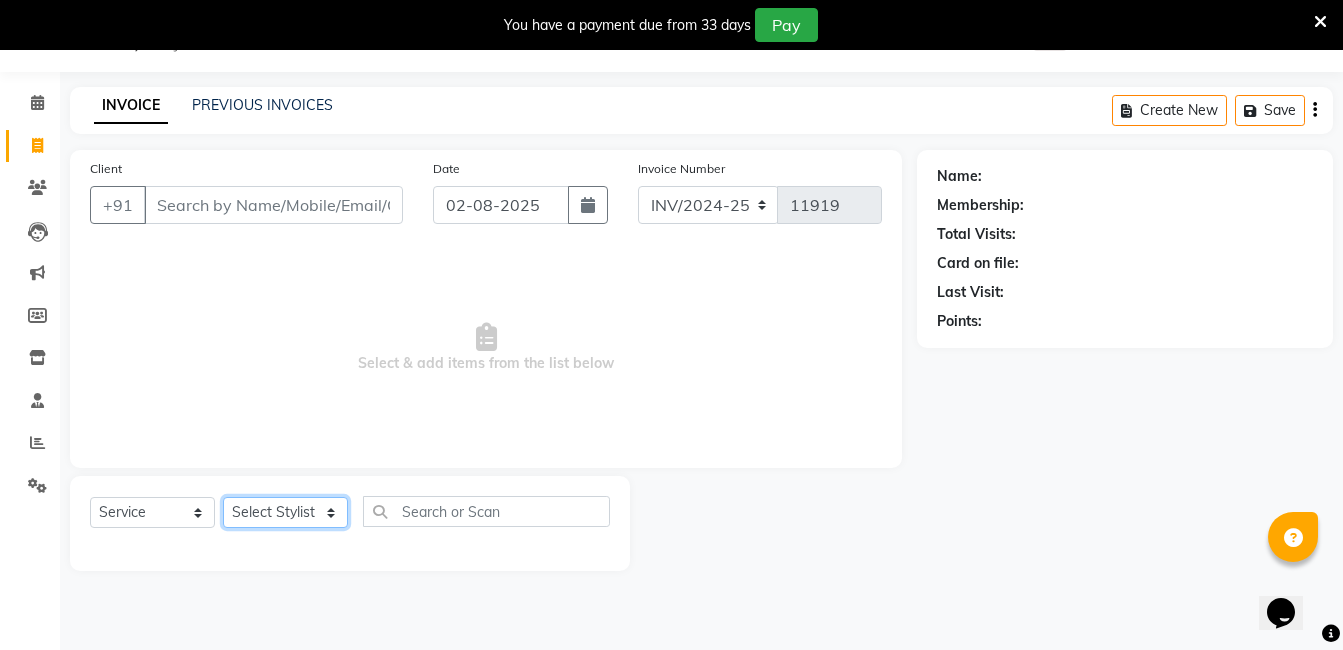 click on "Select Stylist [STYLIST] [STYLIST] [STYLIST] [STYLIST] [STYLIST] [STYLIST] [STYLIST] [STYLIST] [STYLIST] [STYLIST] [STYLIST]" 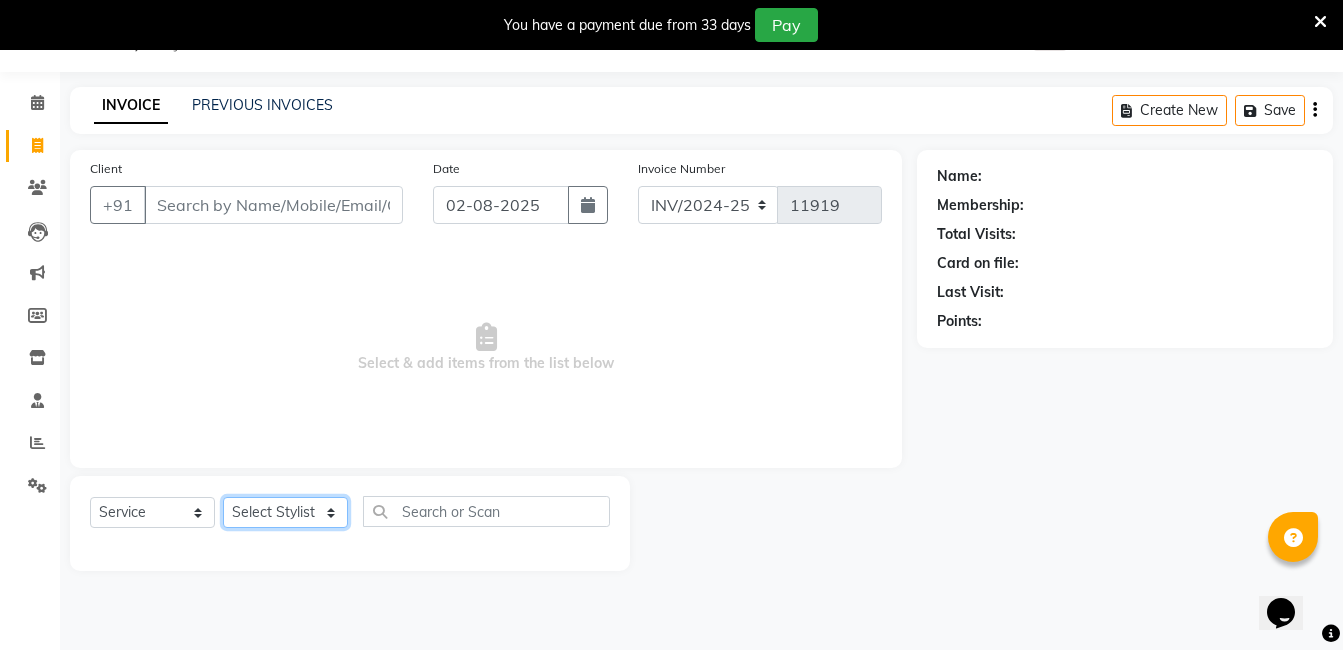 select on "63353" 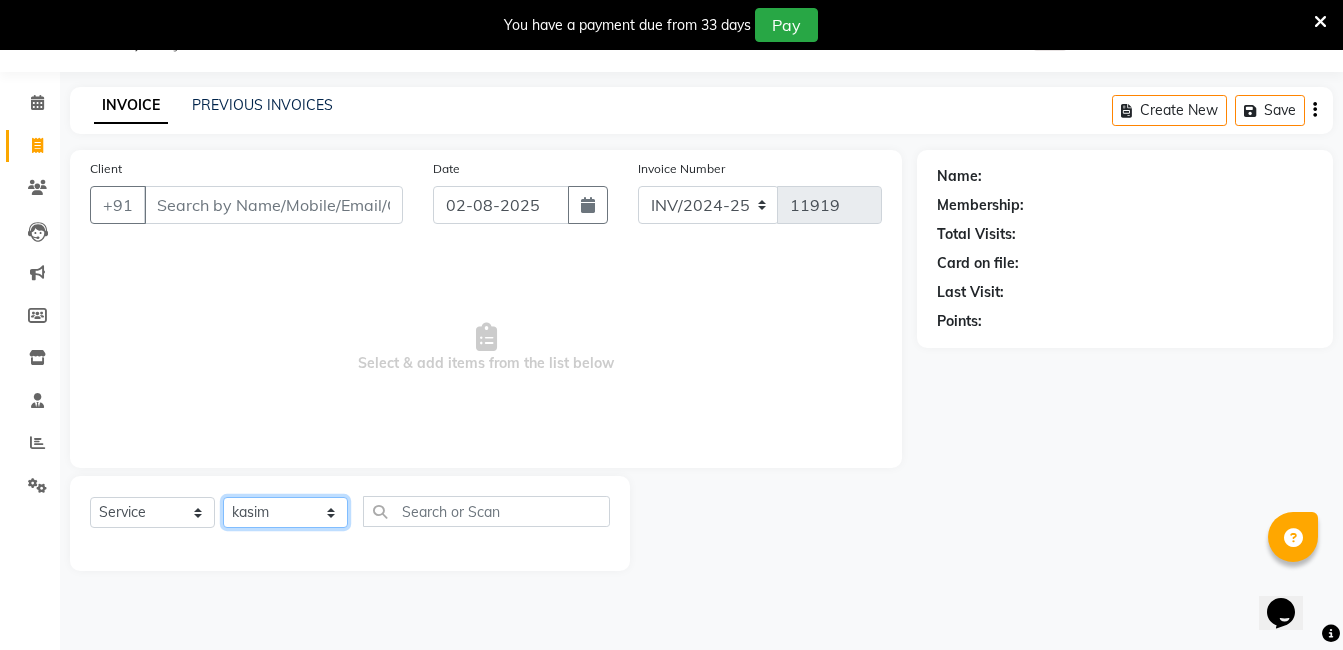 click on "Select Stylist [STYLIST] [STYLIST] [STYLIST] [STYLIST] [STYLIST] [STYLIST] [STYLIST] [STYLIST] [STYLIST] [STYLIST] [STYLIST]" 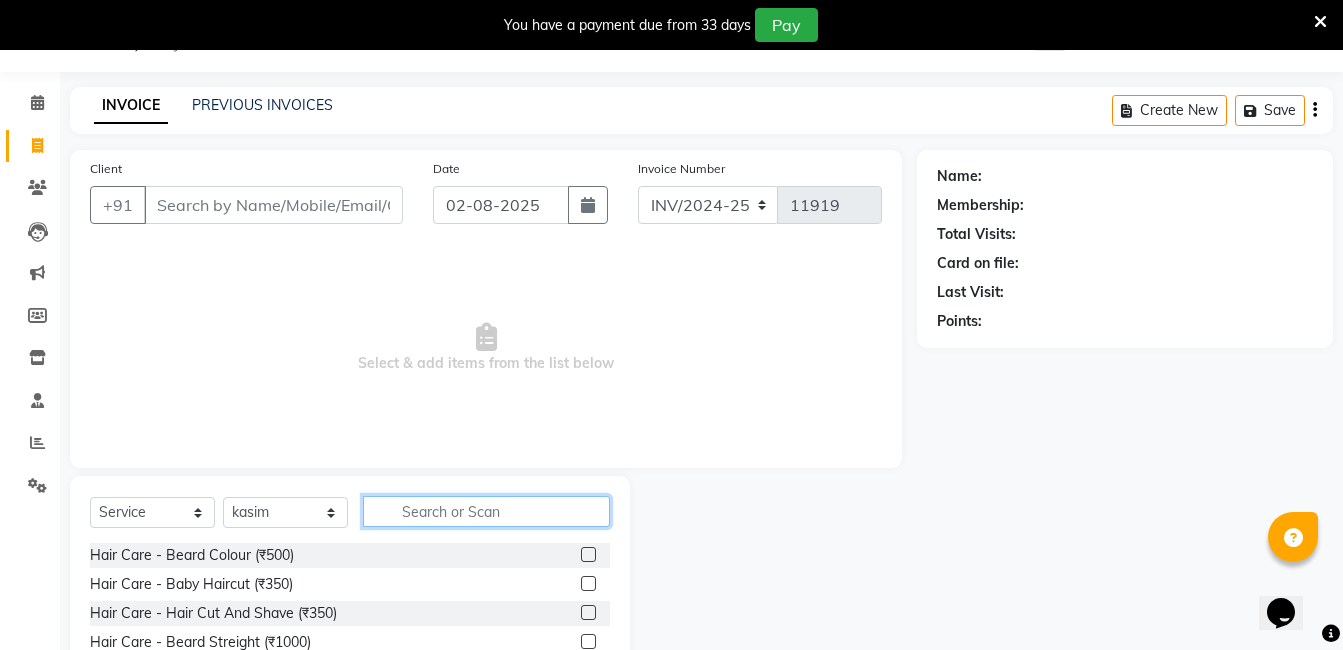 click 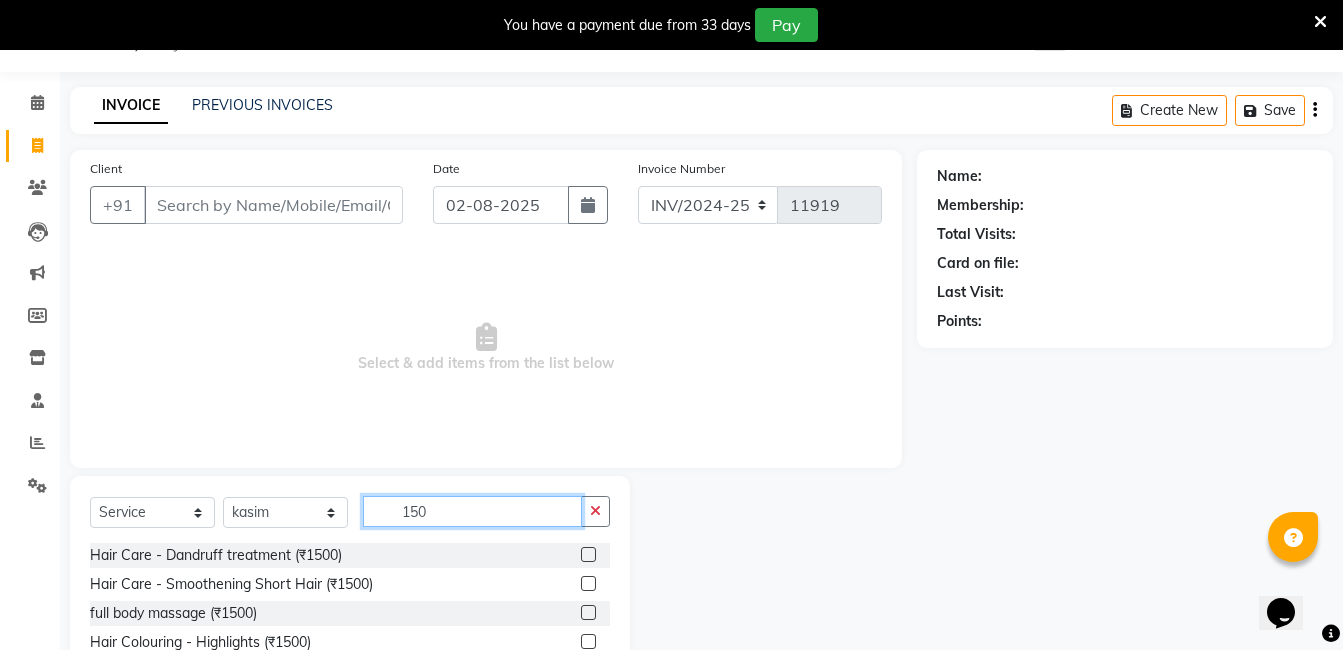 scroll, scrollTop: 201, scrollLeft: 0, axis: vertical 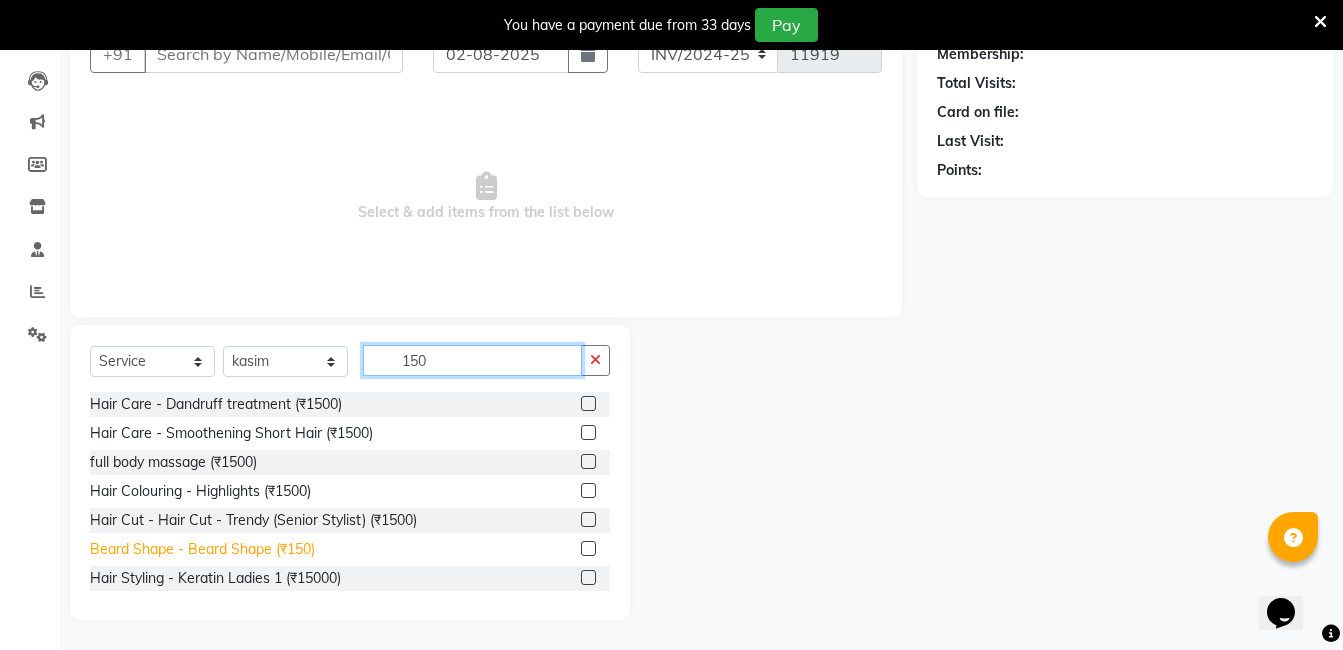 type on "150" 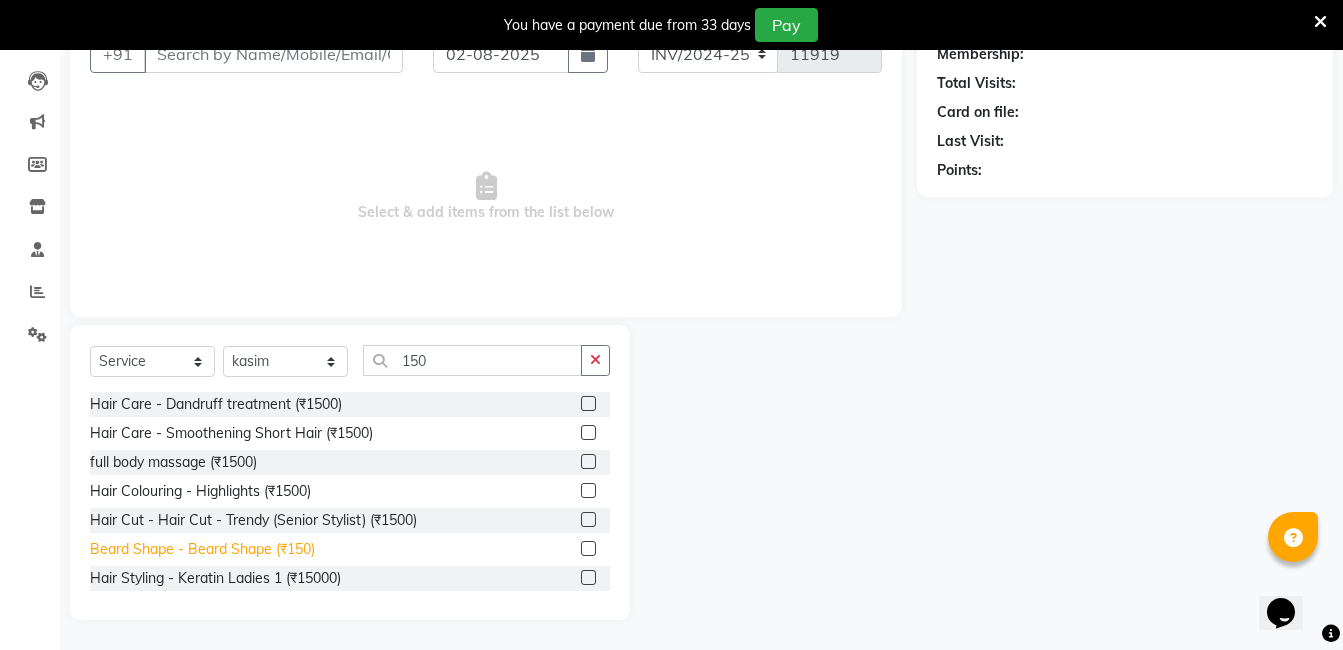 click on "Beard Shape - Beard Shape (₹150)" 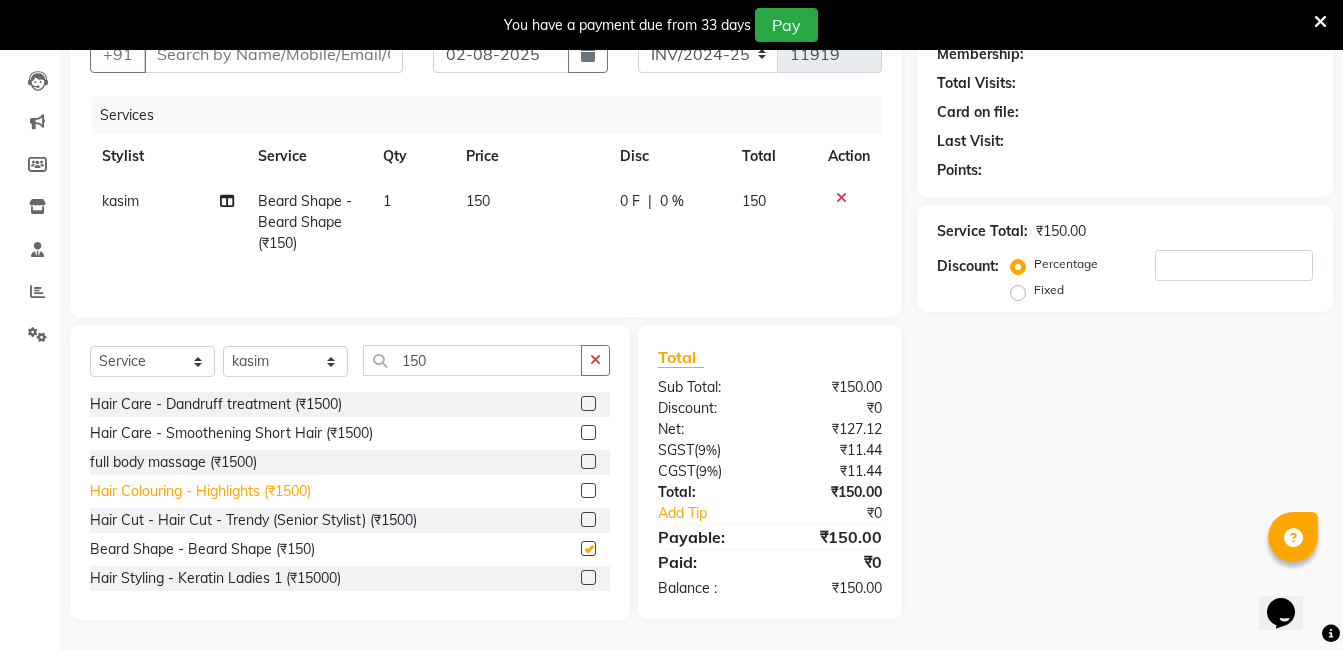 checkbox on "false" 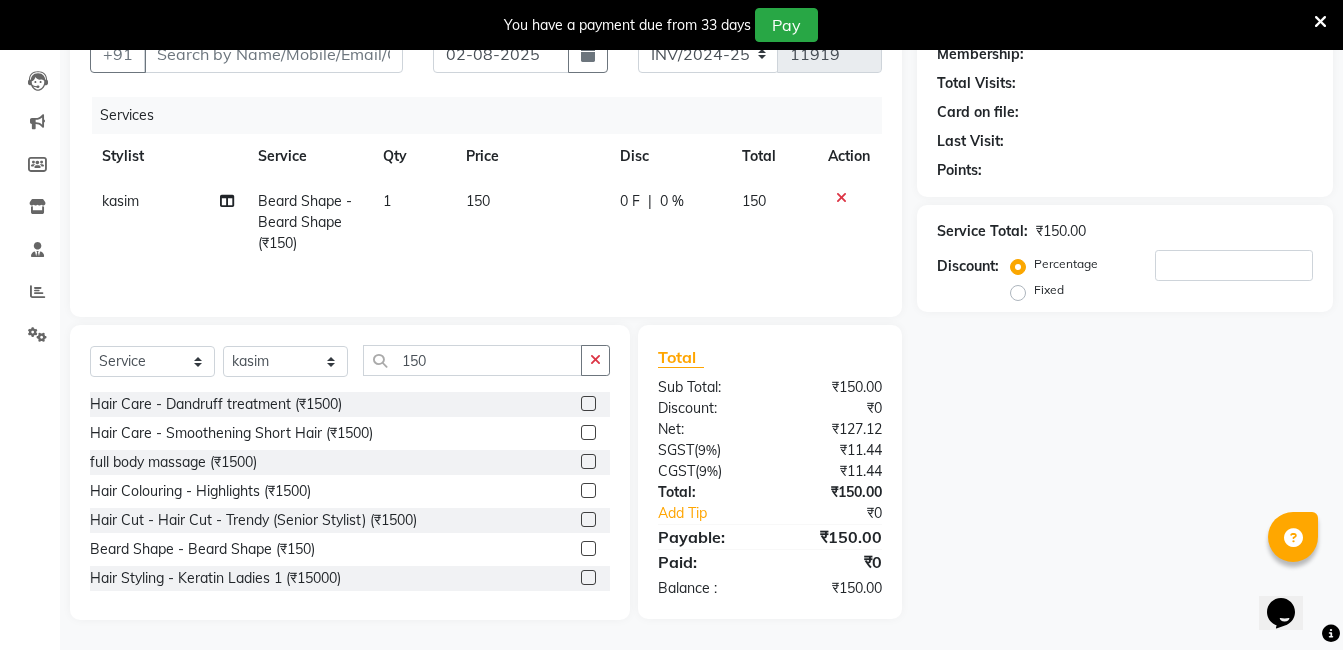 click on "Select  Service  Product  Membership  Package Voucher Prepaid Gift Card  Select Stylist [STYLIST] [STYLIST] [STYLIST] [STYLIST] [STYLIST] [STYLIST] [STYLIST] [STYLIST] [STYLIST] [STYLIST] [STYLIST]  150" 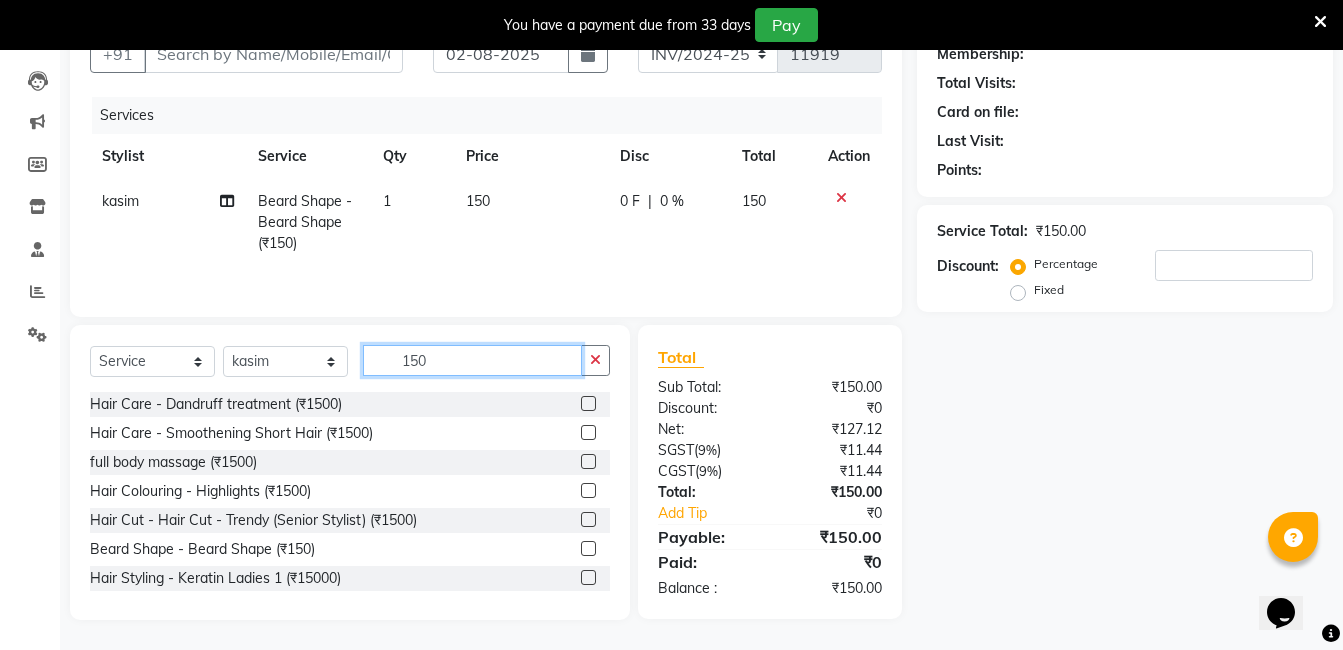 click on "150" 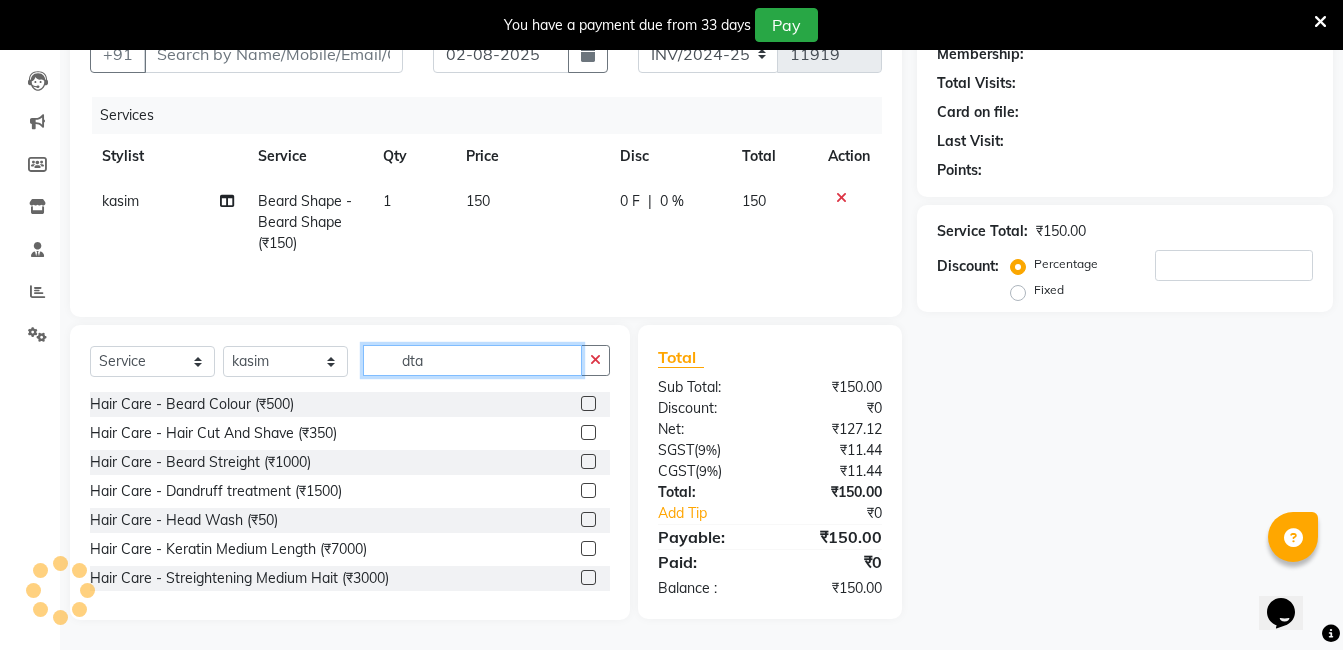 scroll, scrollTop: 200, scrollLeft: 0, axis: vertical 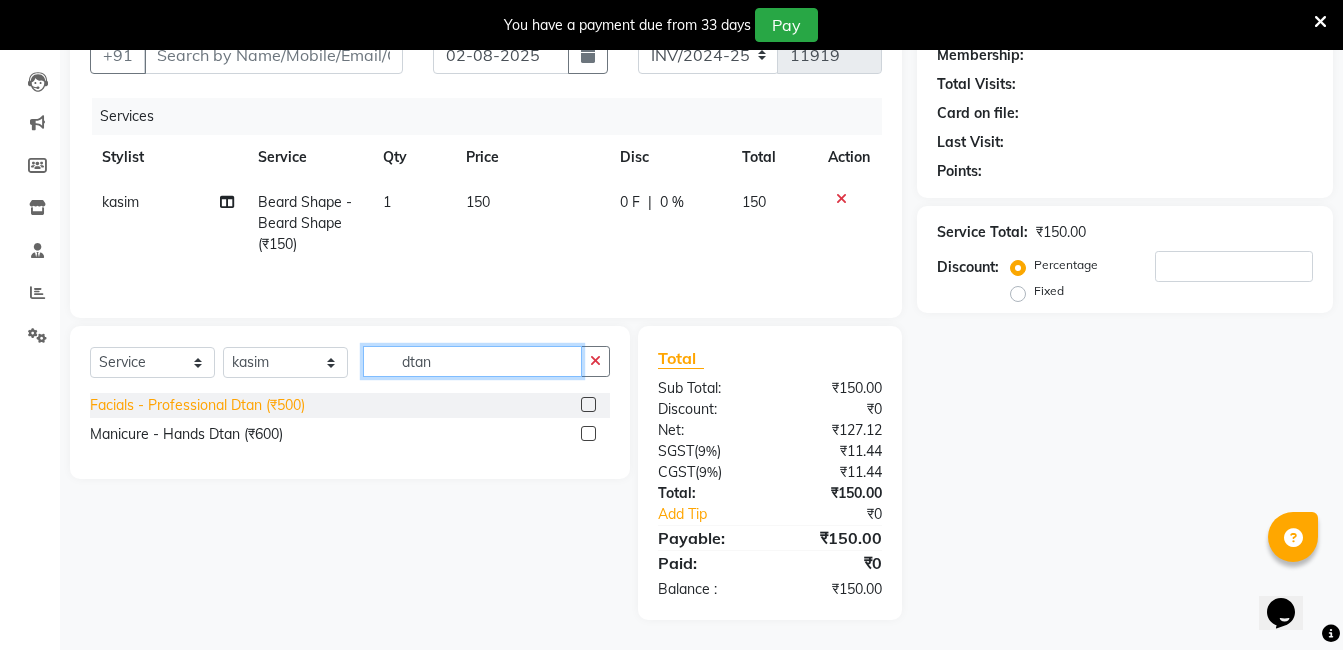 type on "dtan" 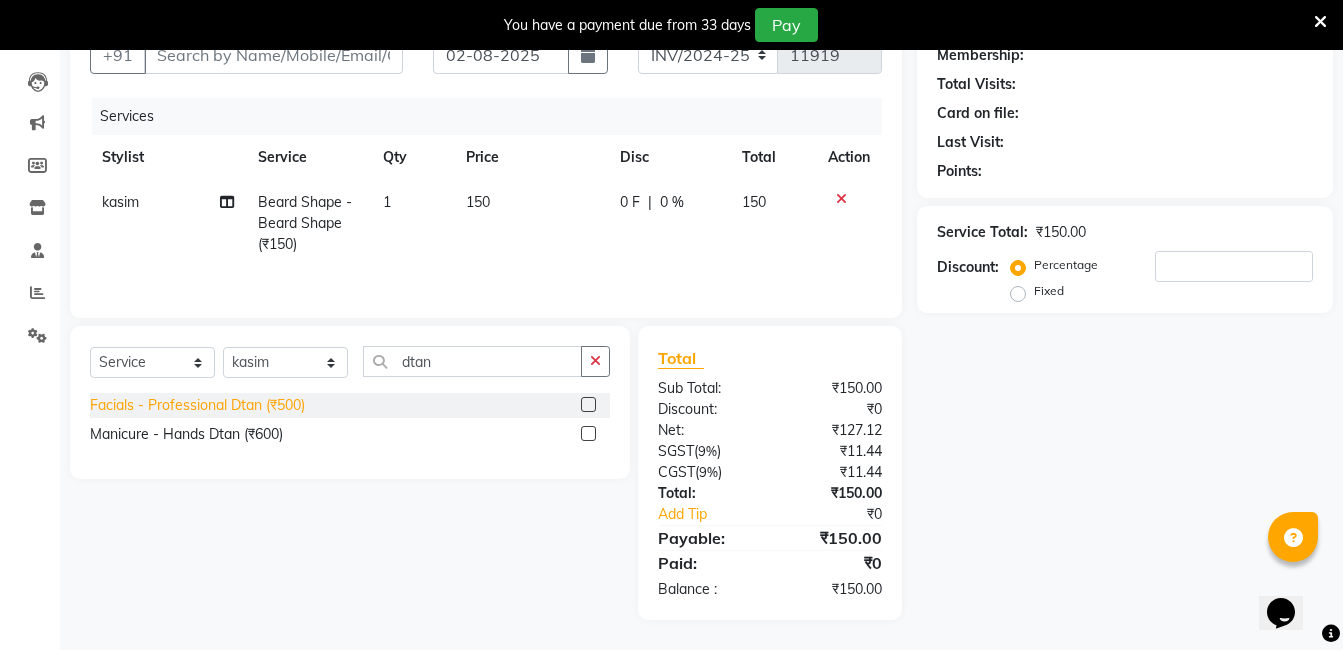 click on "Facials - Professional Dtan (₹500)" 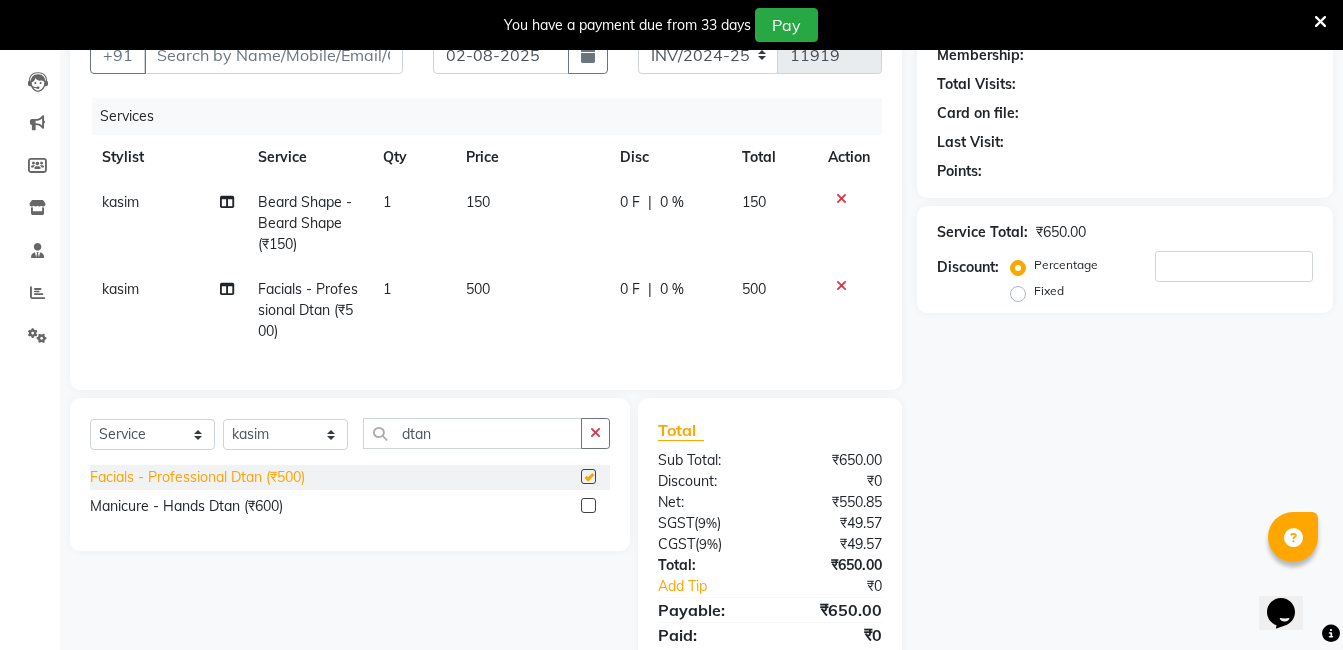 checkbox on "false" 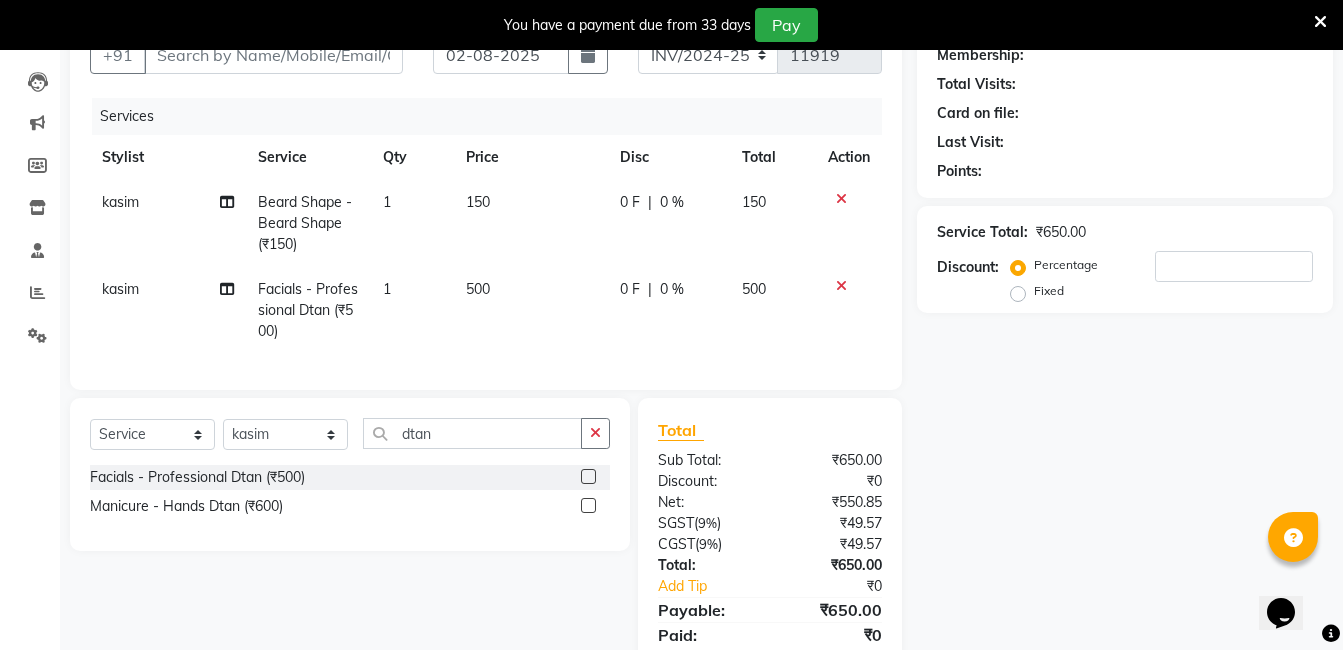 scroll, scrollTop: 0, scrollLeft: 0, axis: both 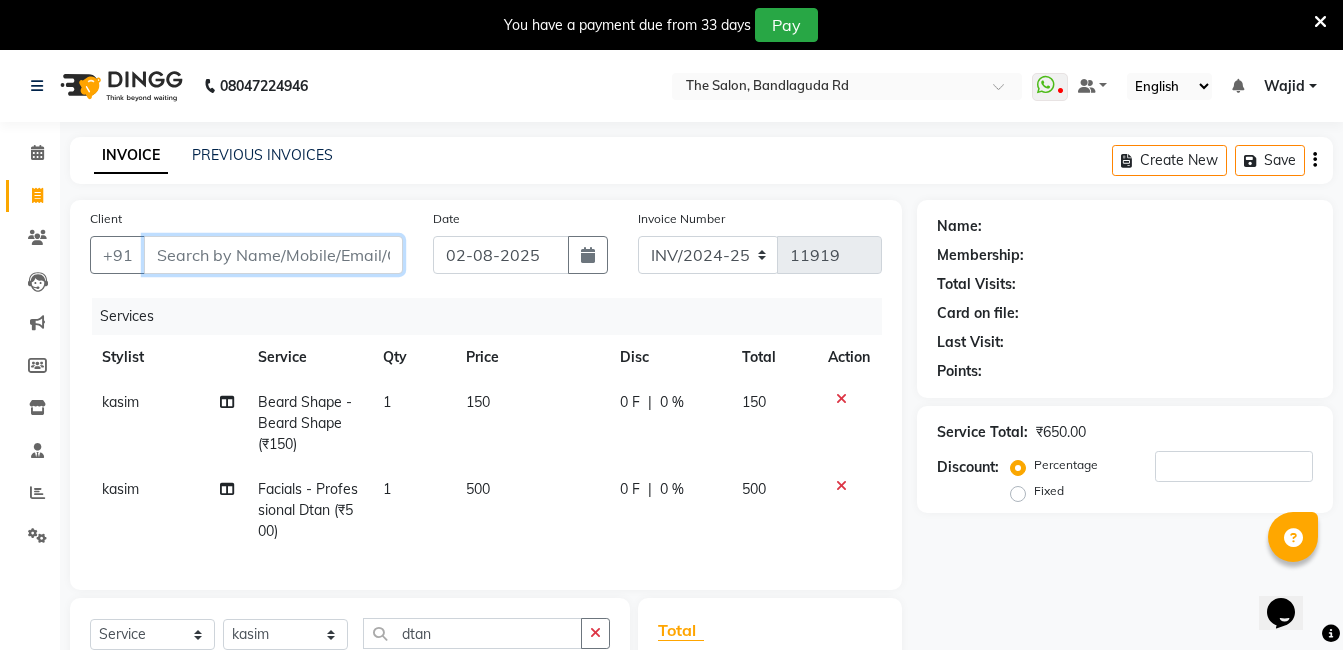 click on "Client" at bounding box center (273, 255) 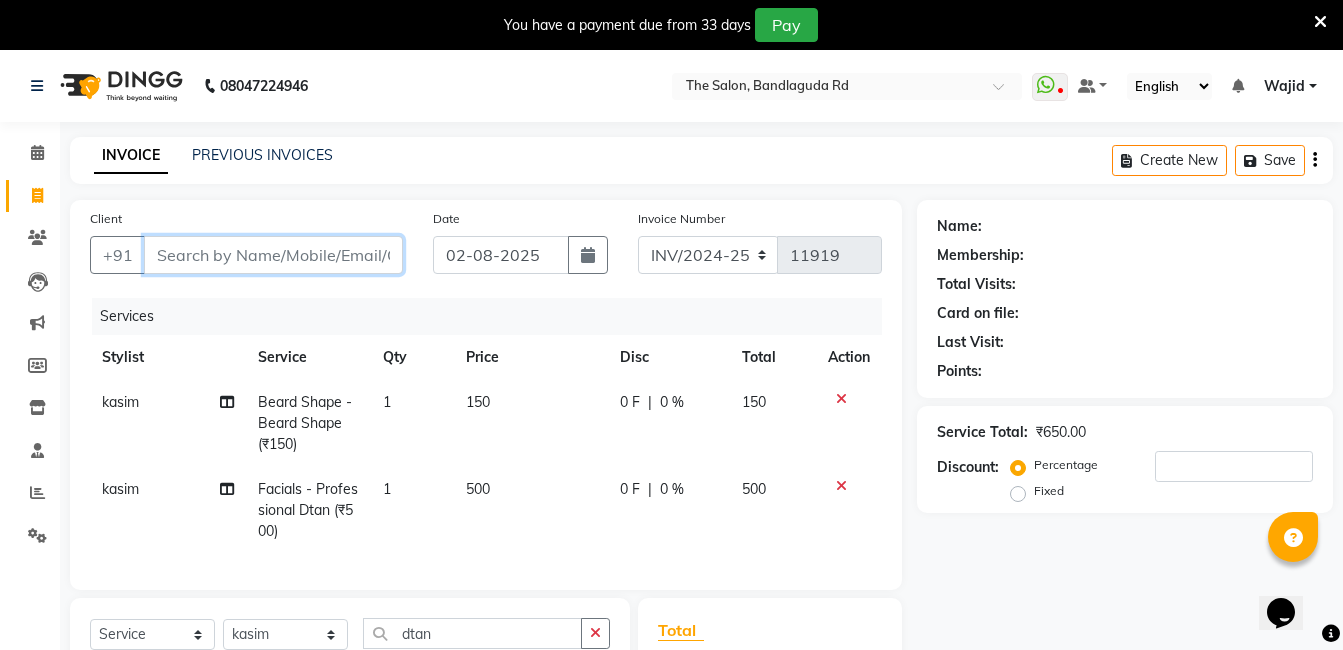 type on "8" 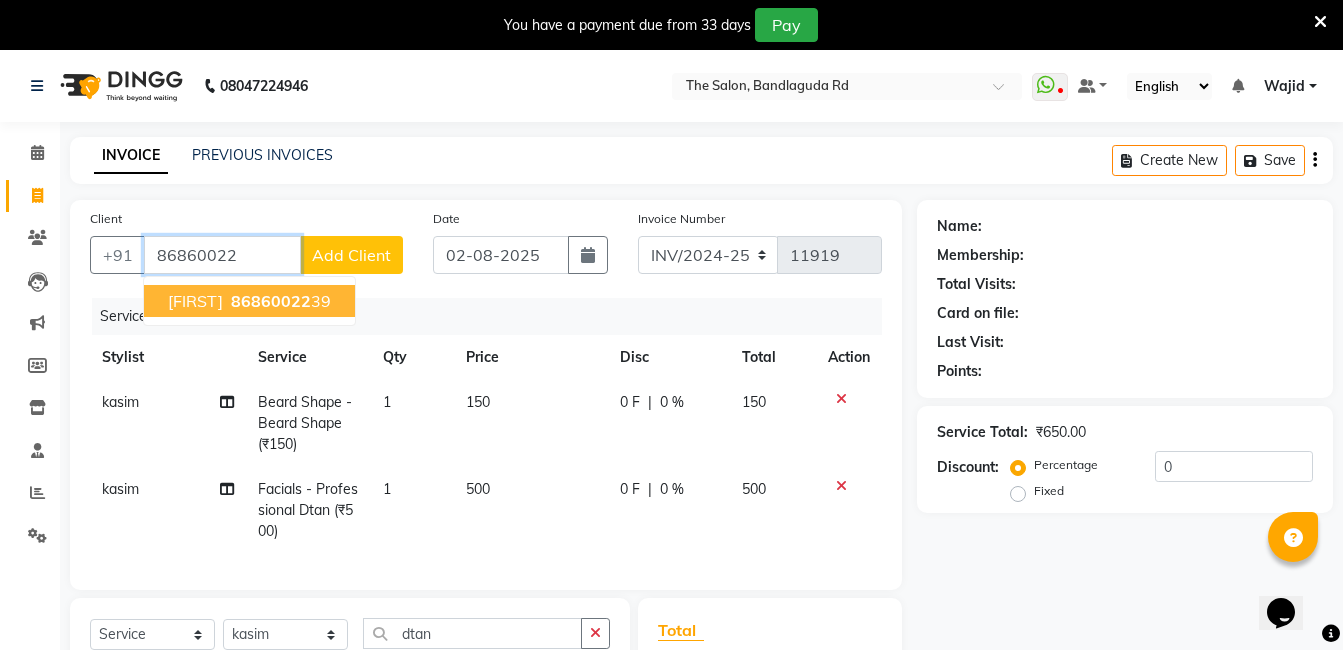 click on "[FIRST]" at bounding box center (195, 301) 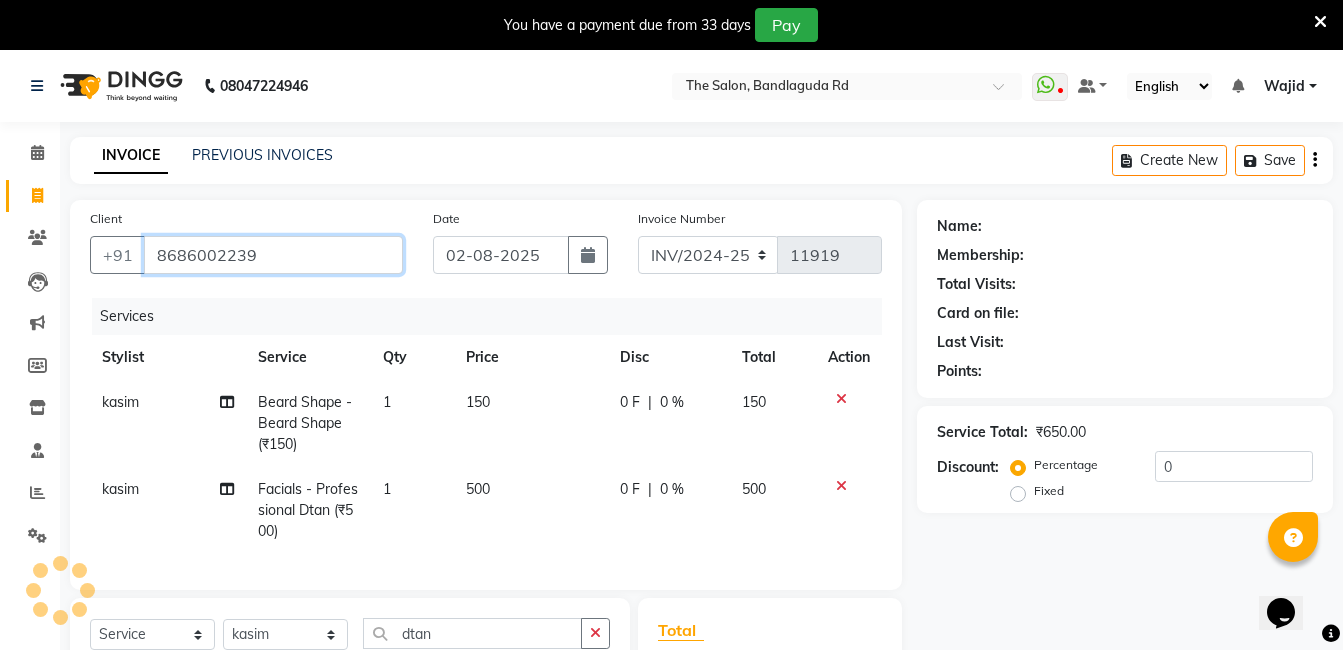 type on "8686002239" 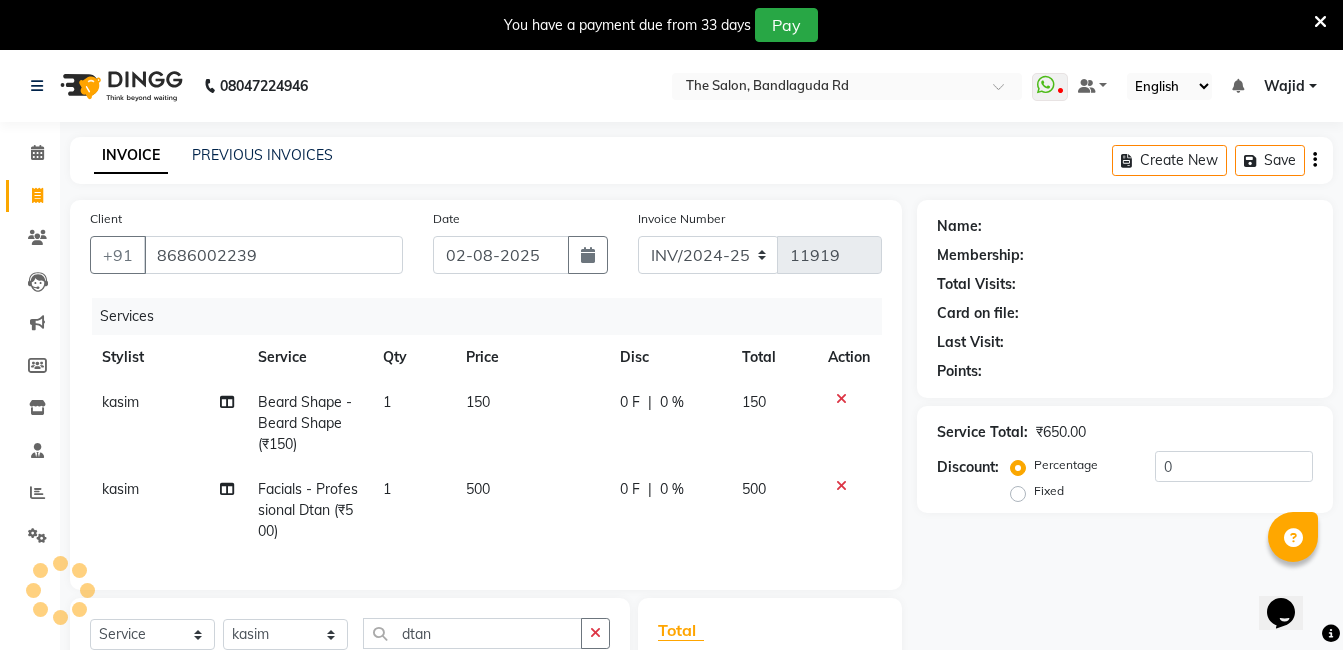 select on "1: Object" 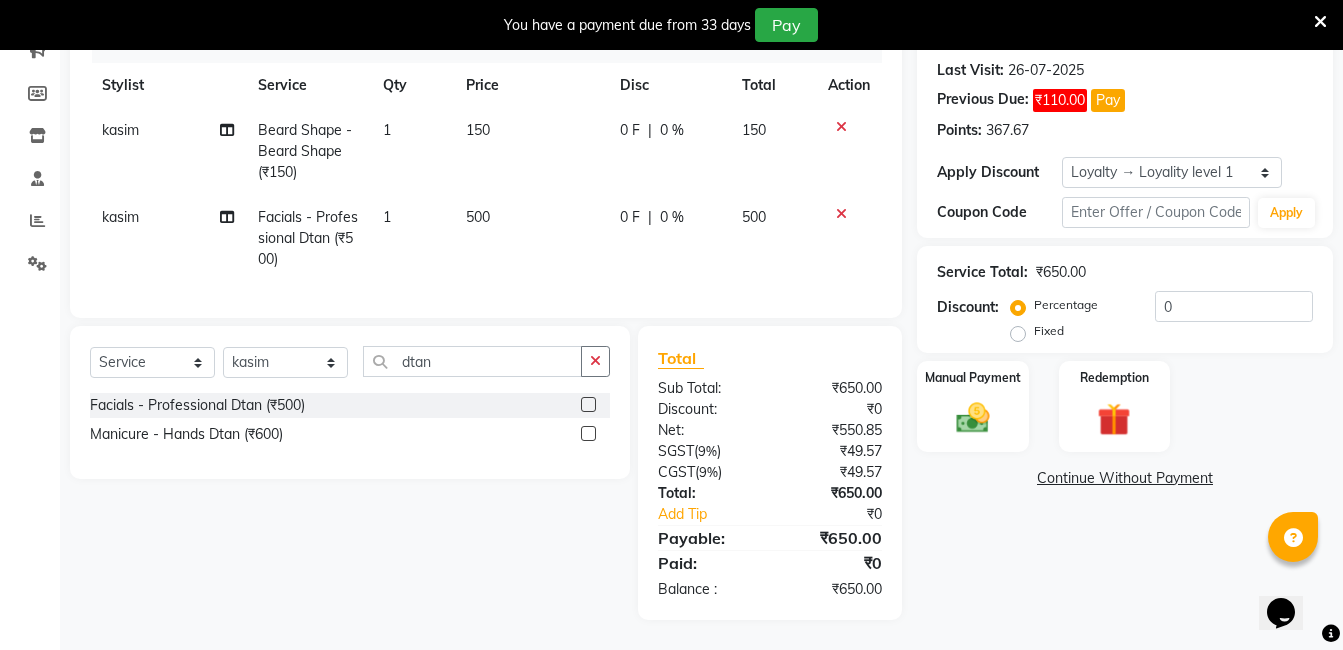 scroll, scrollTop: 287, scrollLeft: 0, axis: vertical 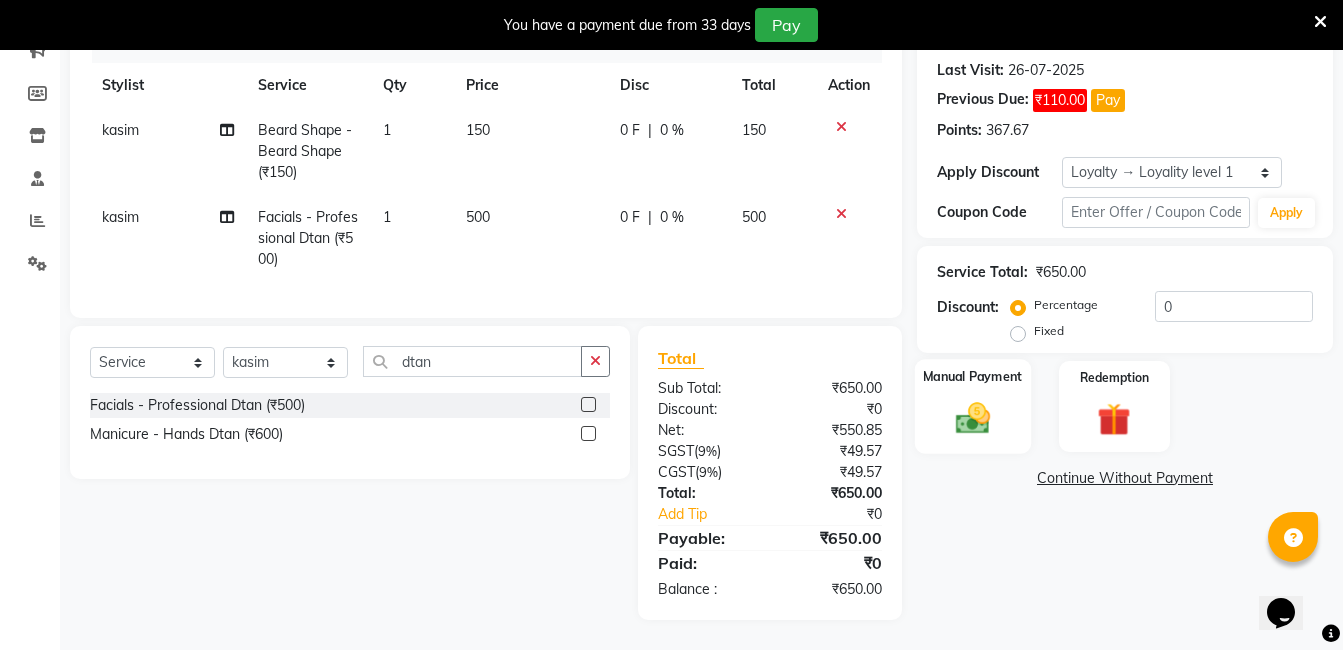 click 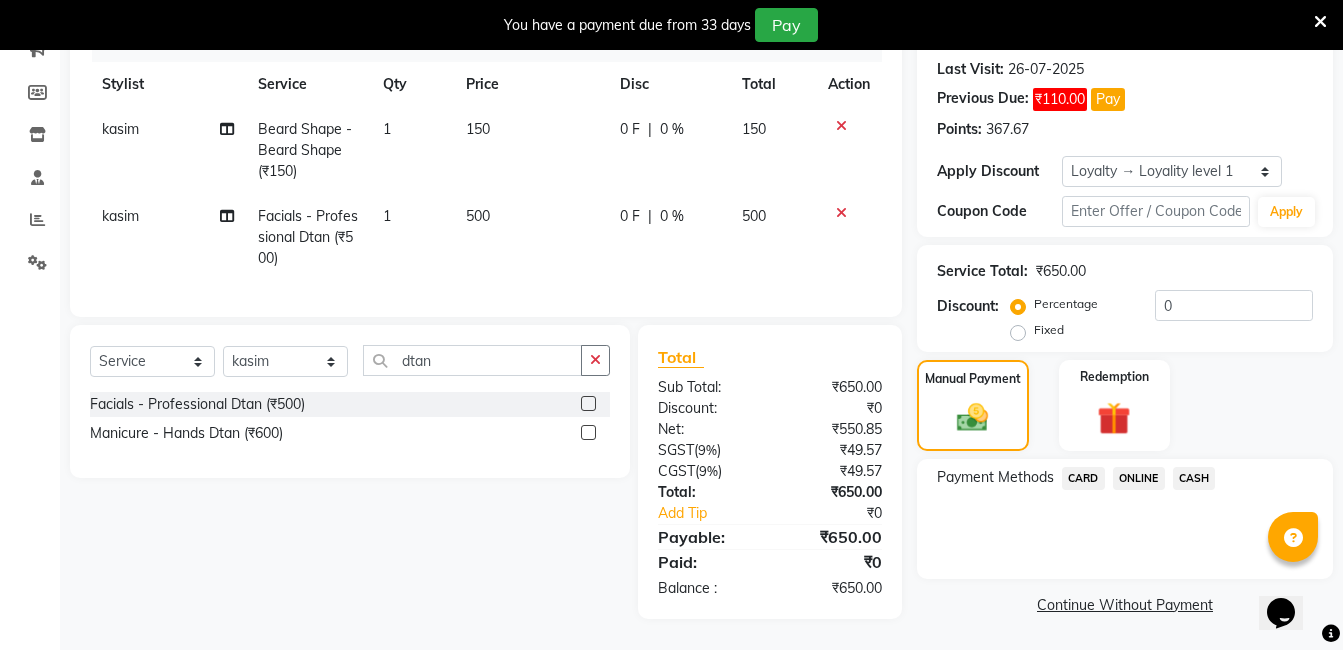 click on "CASH" 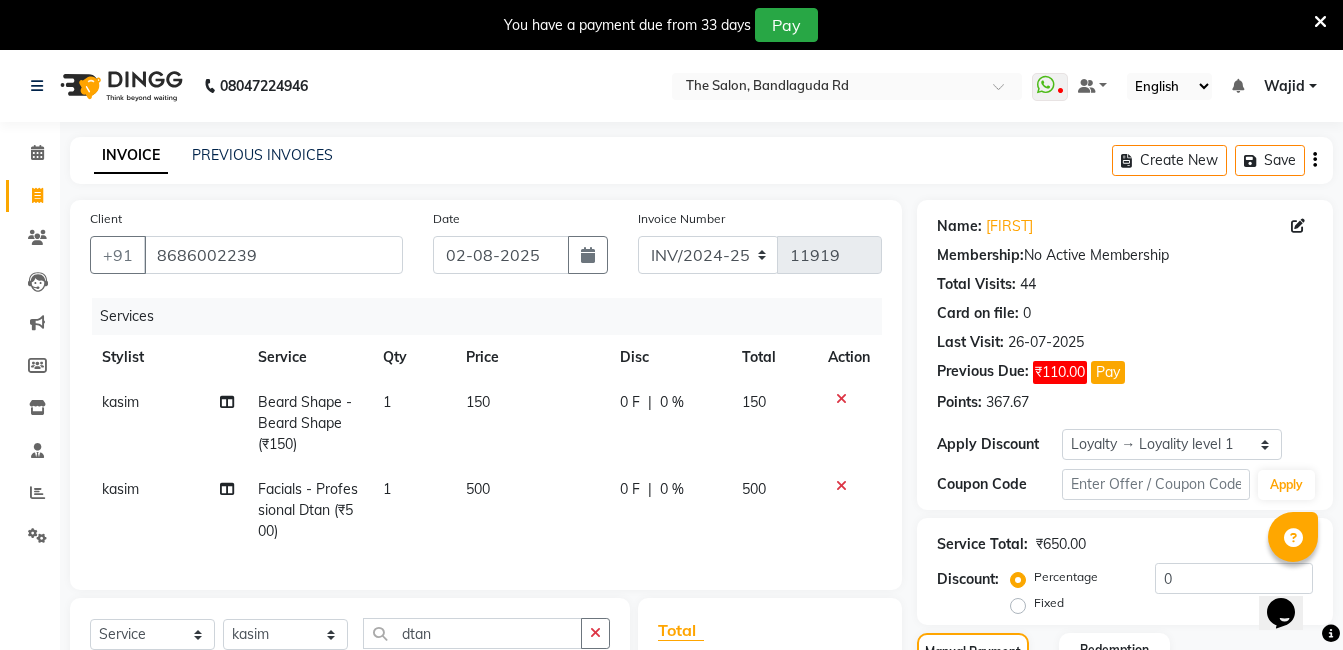 scroll, scrollTop: 100, scrollLeft: 0, axis: vertical 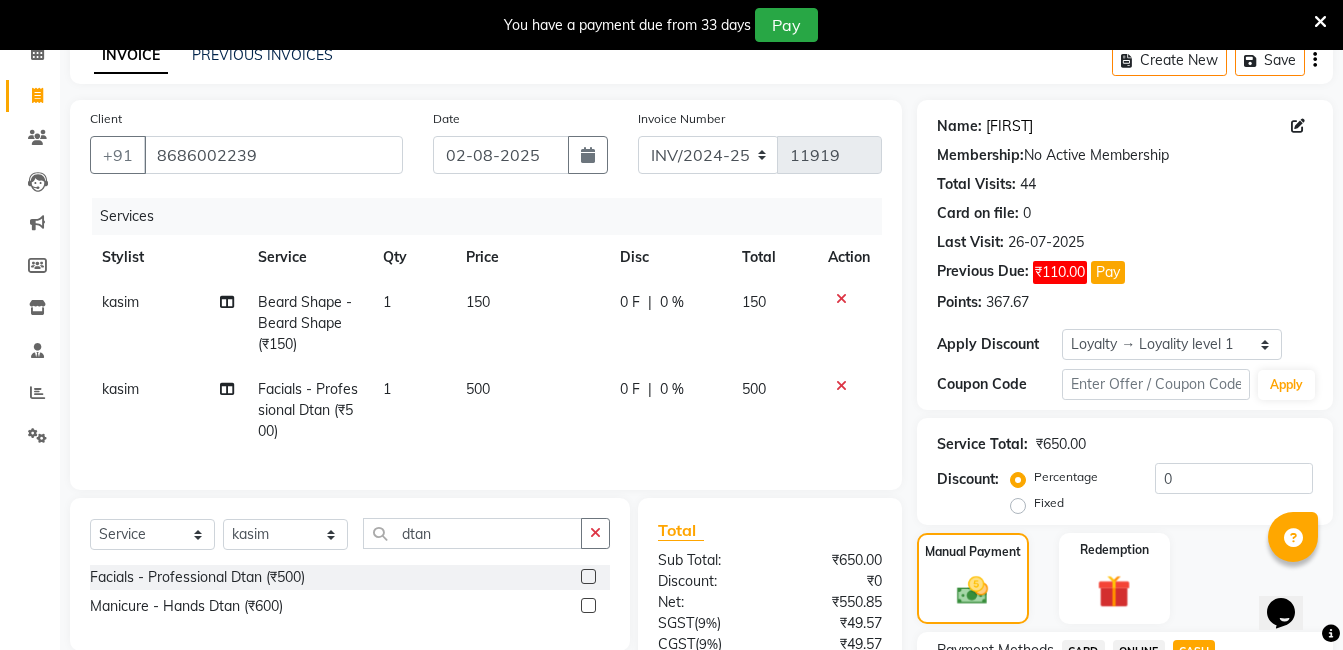 click on "[FIRST]" 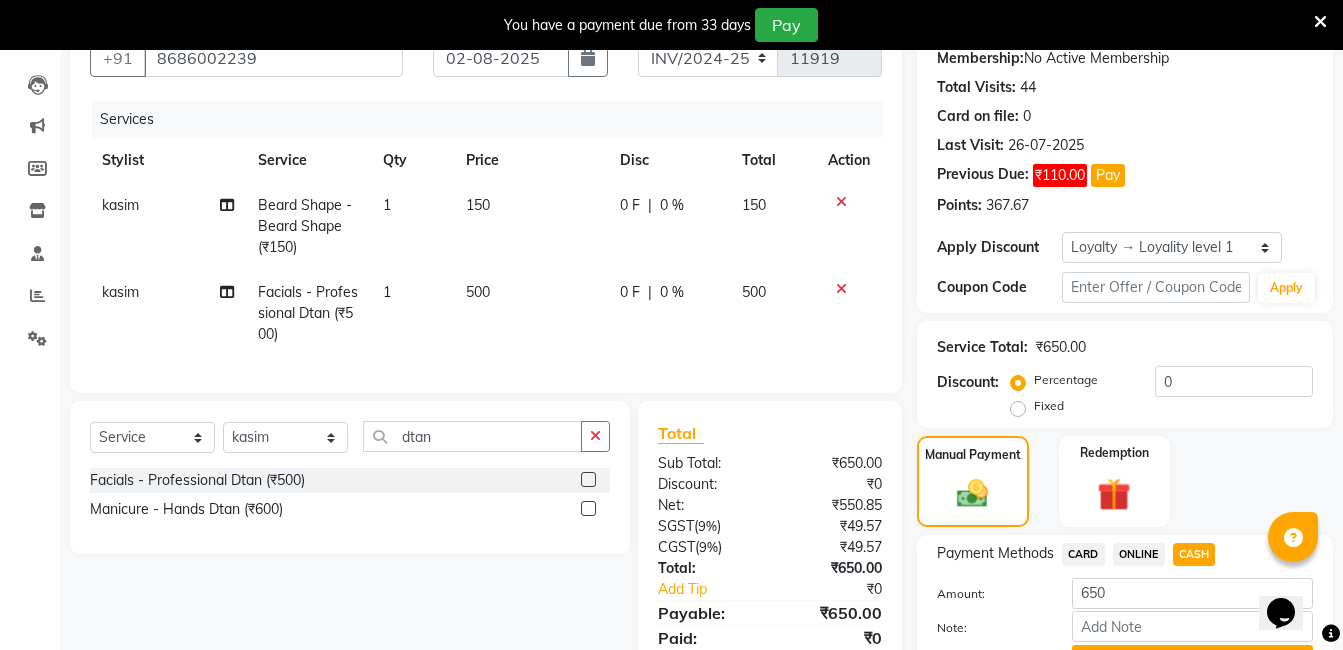scroll, scrollTop: 302, scrollLeft: 0, axis: vertical 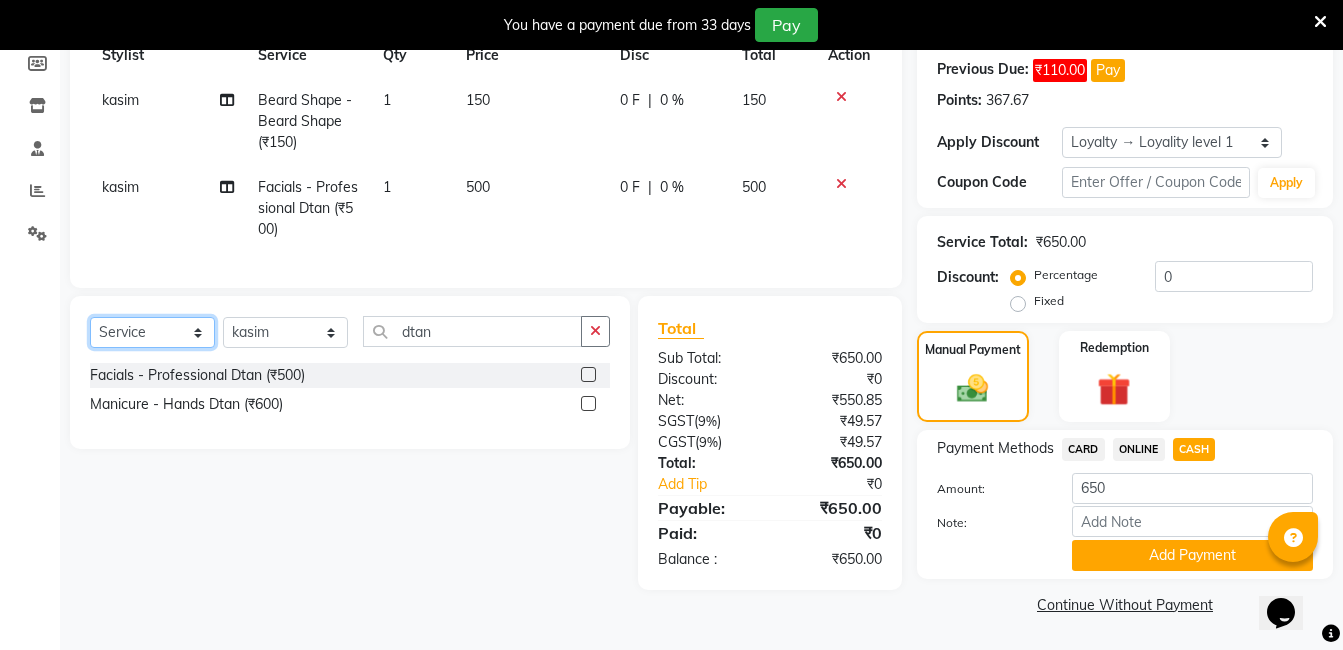 click on "Select  Service  Product  Membership  Package Voucher Prepaid Gift Card" 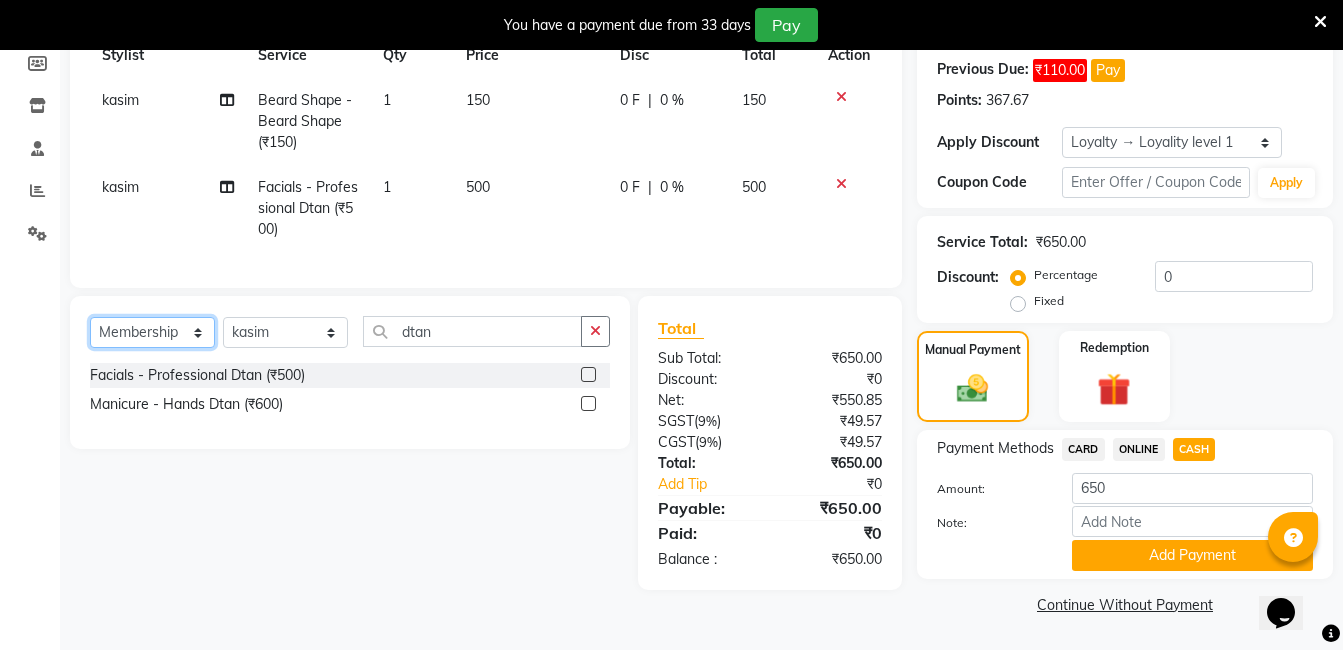 click on "Select  Service  Product  Membership  Package Voucher Prepaid Gift Card" 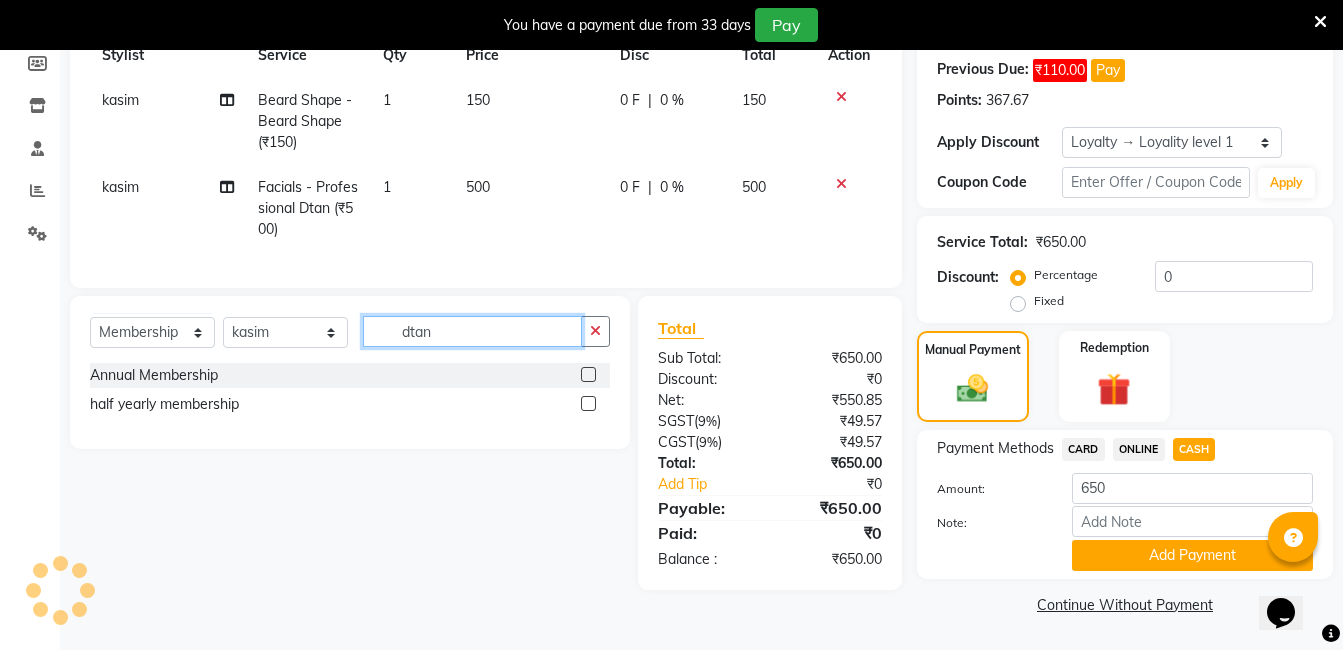 click on "dtan" 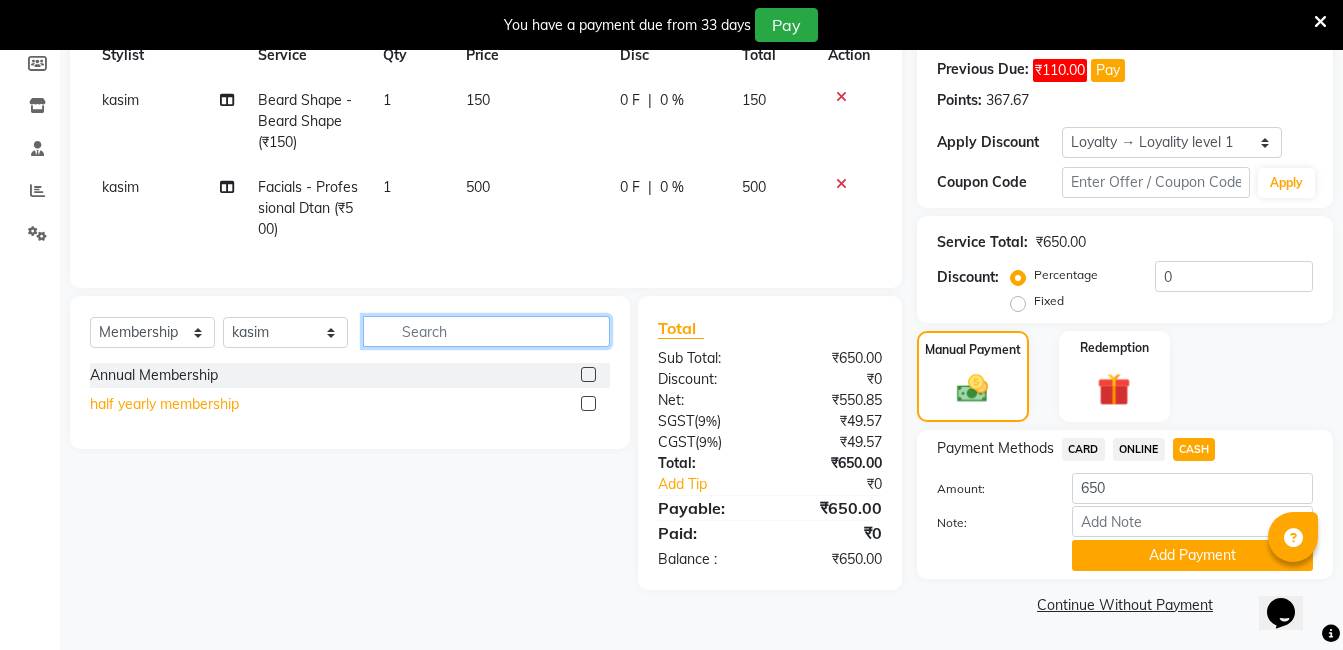 type 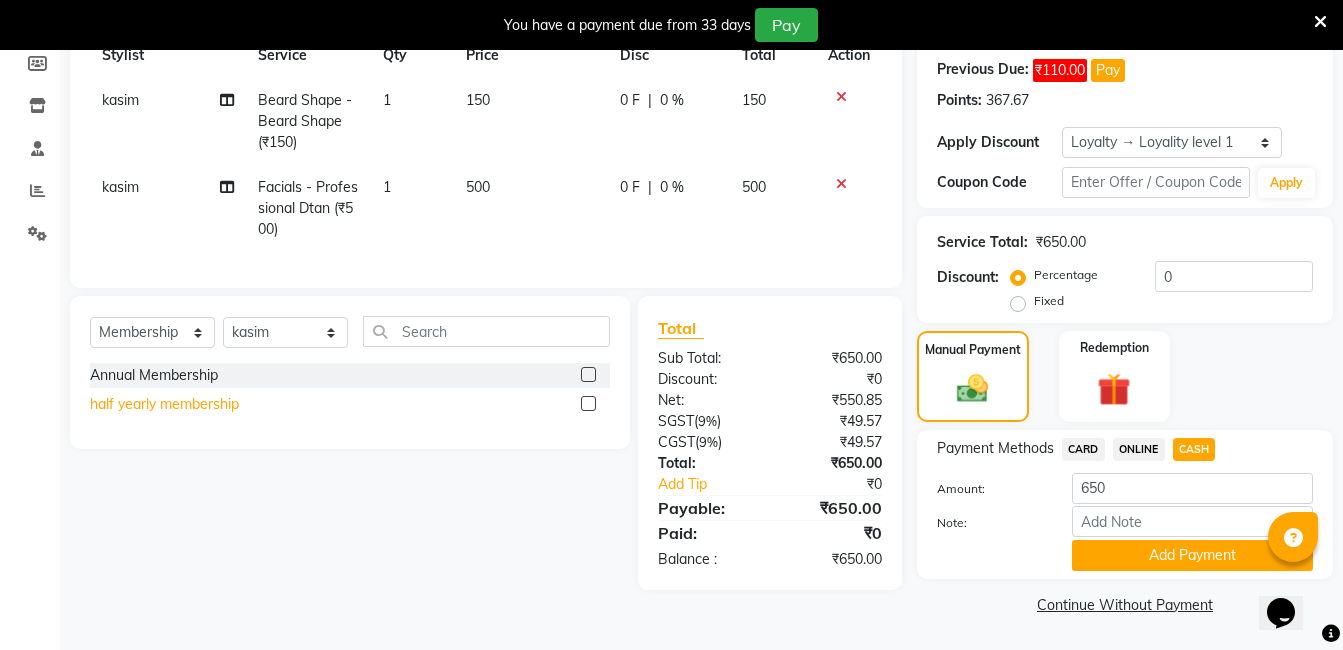 click on "half yearly membership" 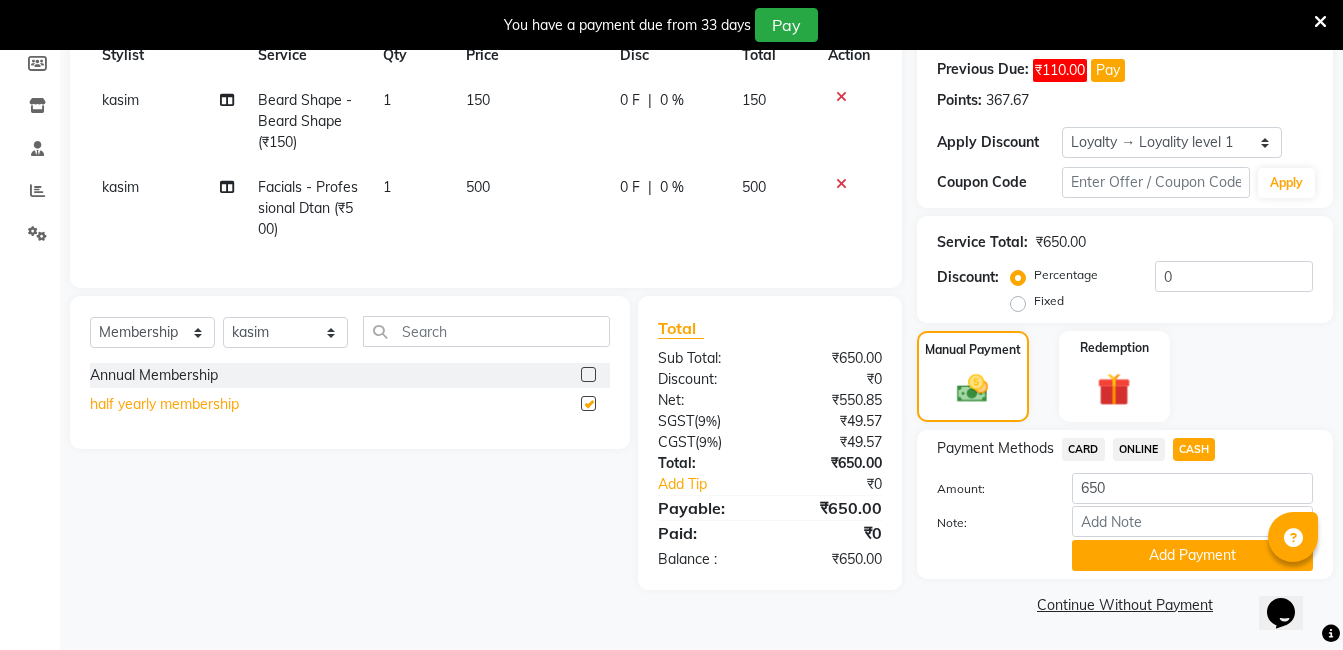 select on "select" 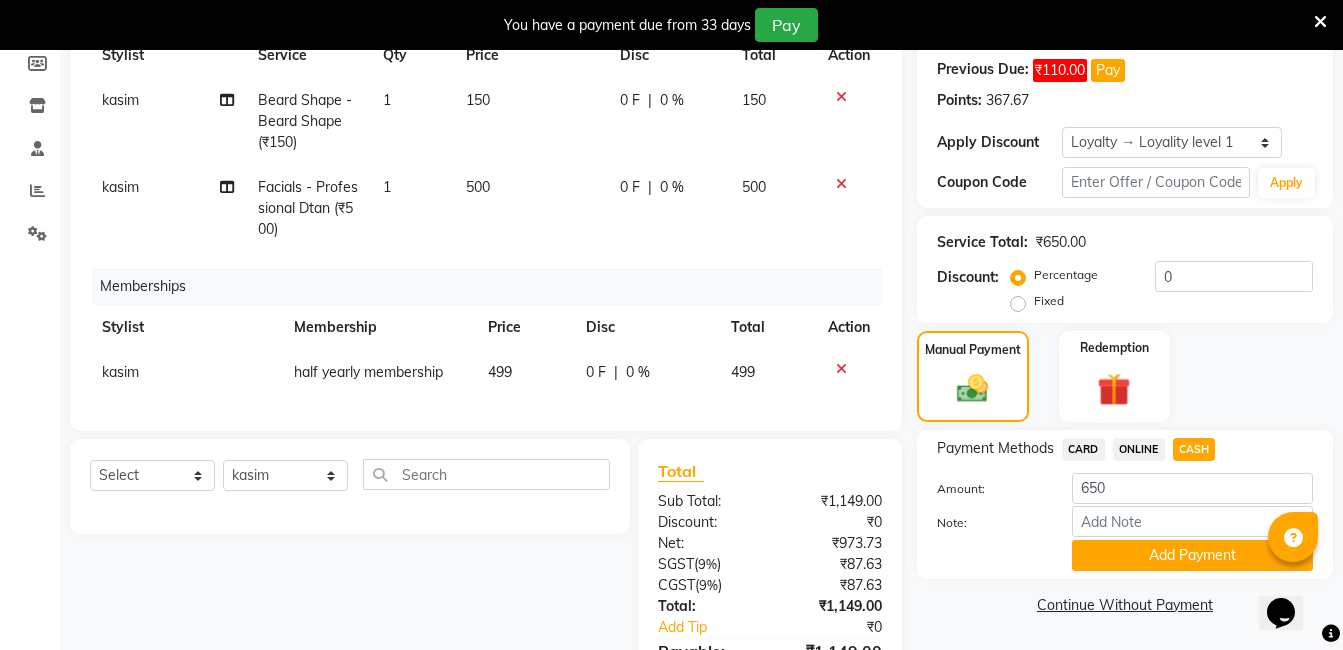 click on "499" 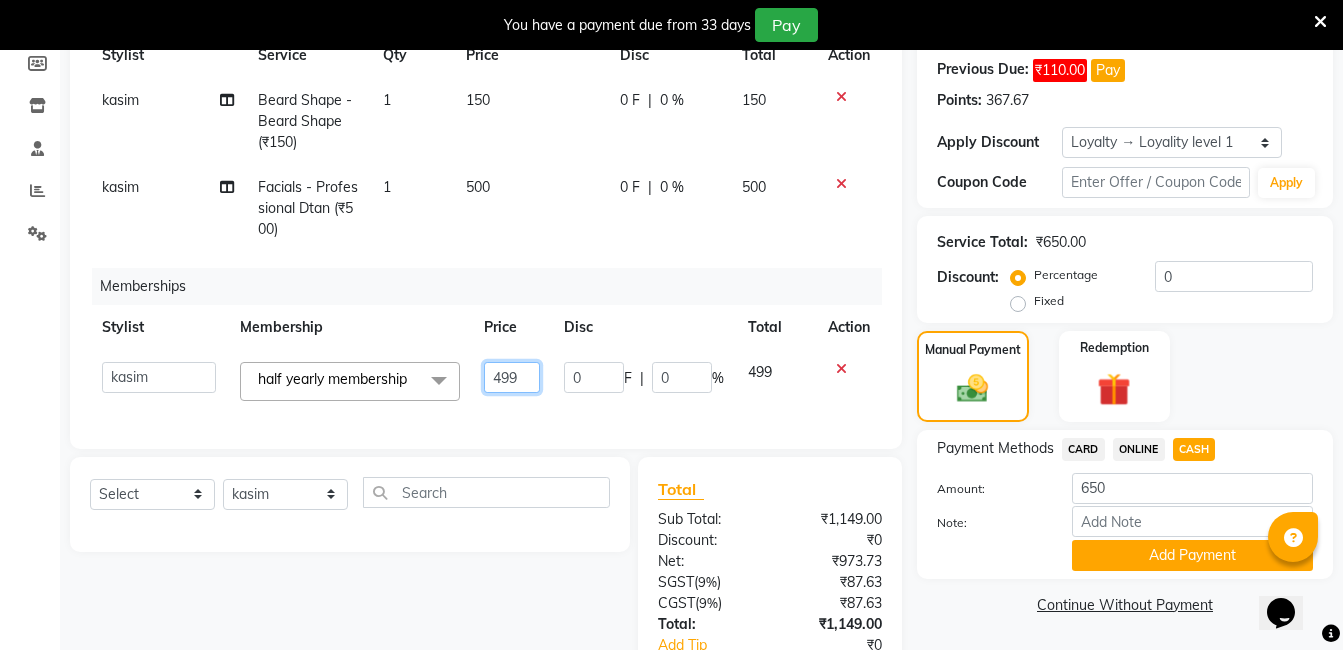 click on "499" 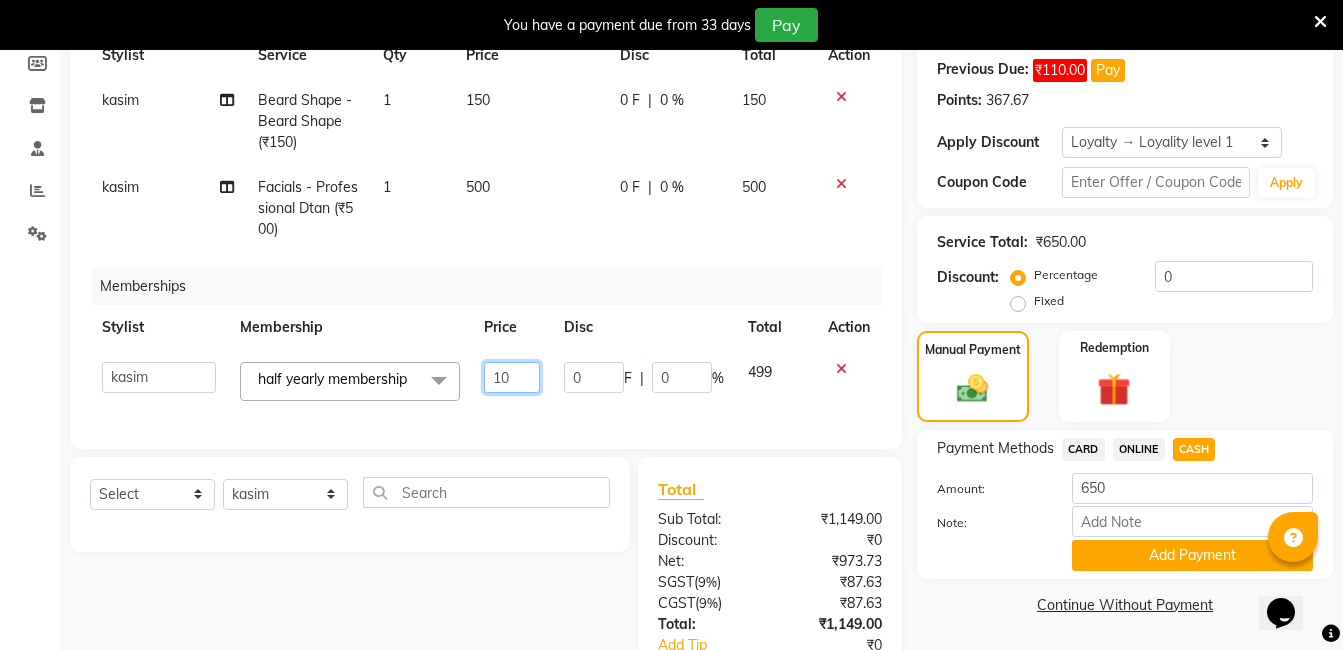 type on "100" 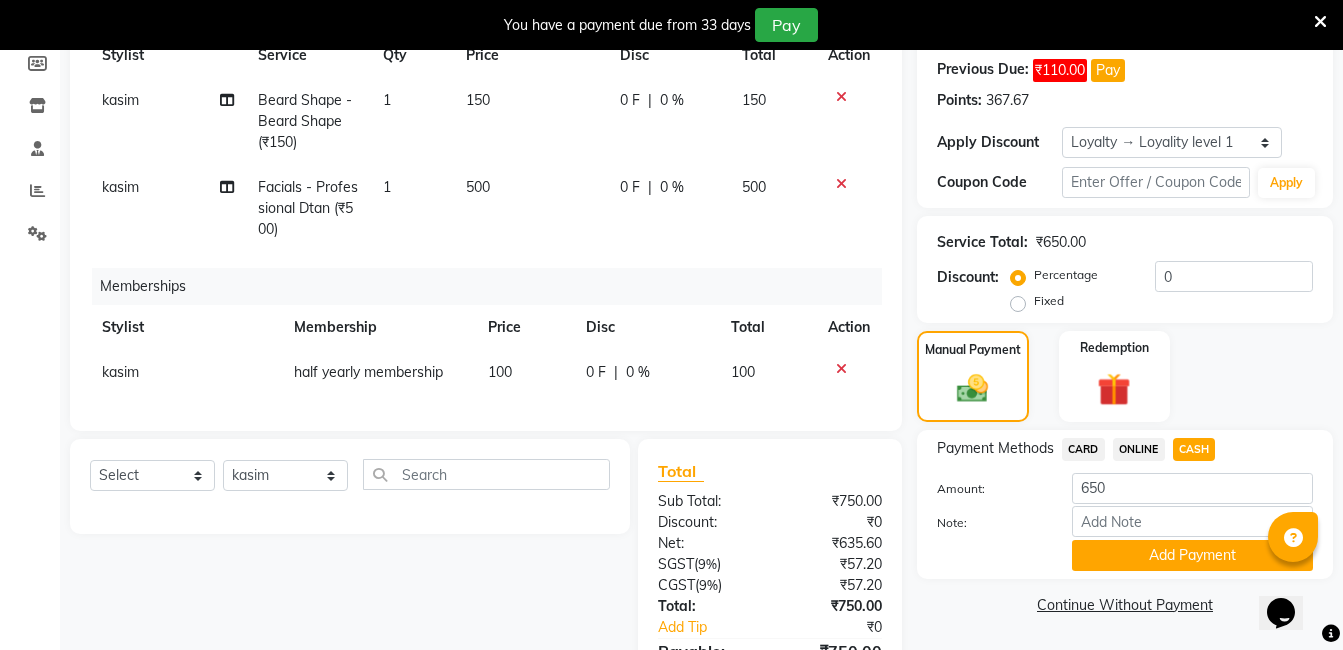 click on "500" 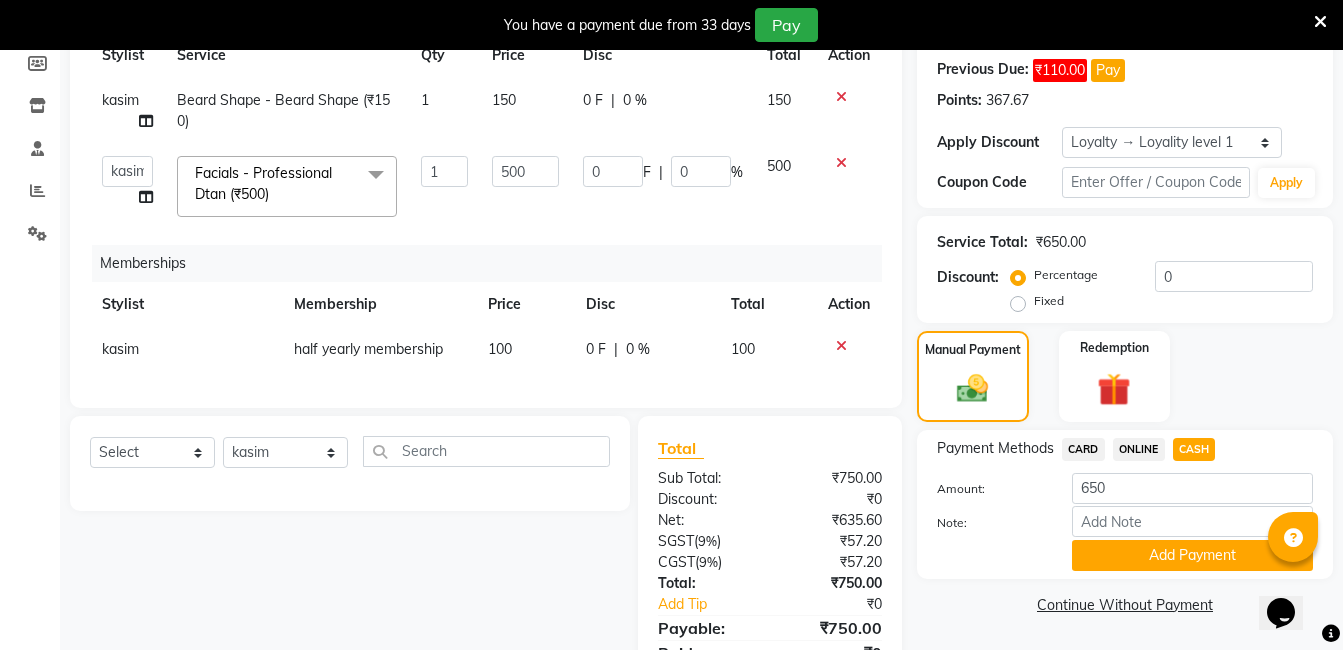 scroll, scrollTop: 407, scrollLeft: 0, axis: vertical 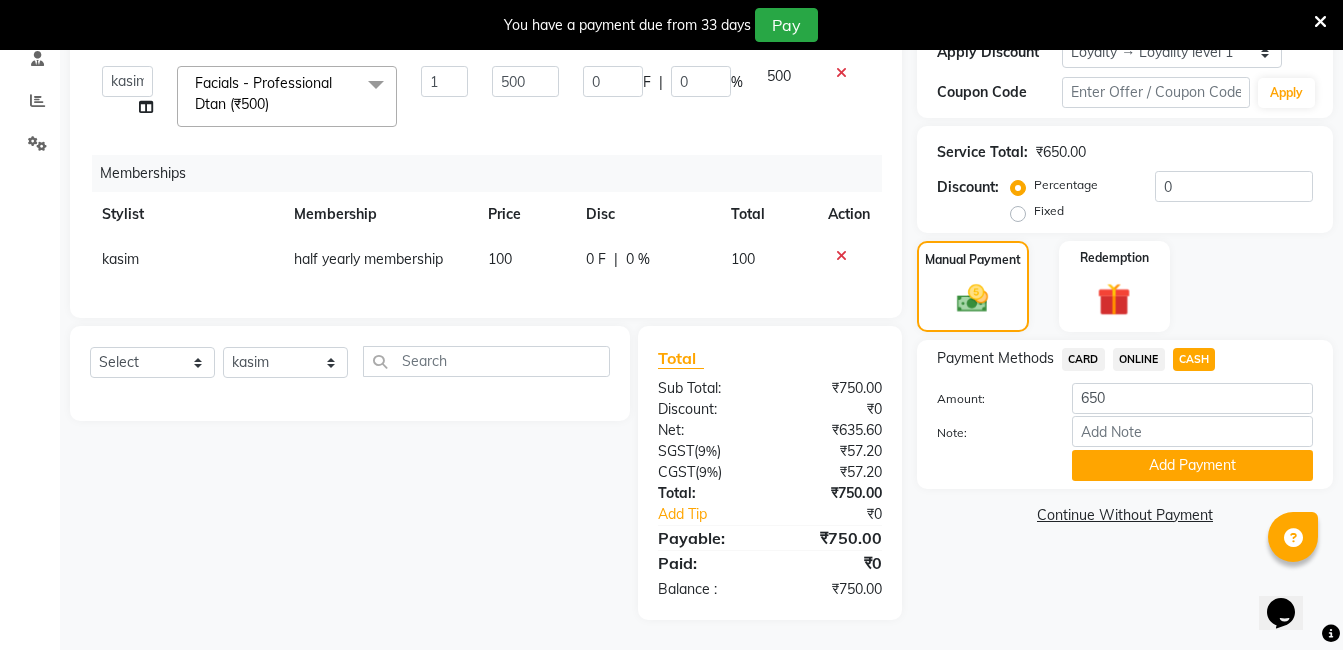 click on "CASH" 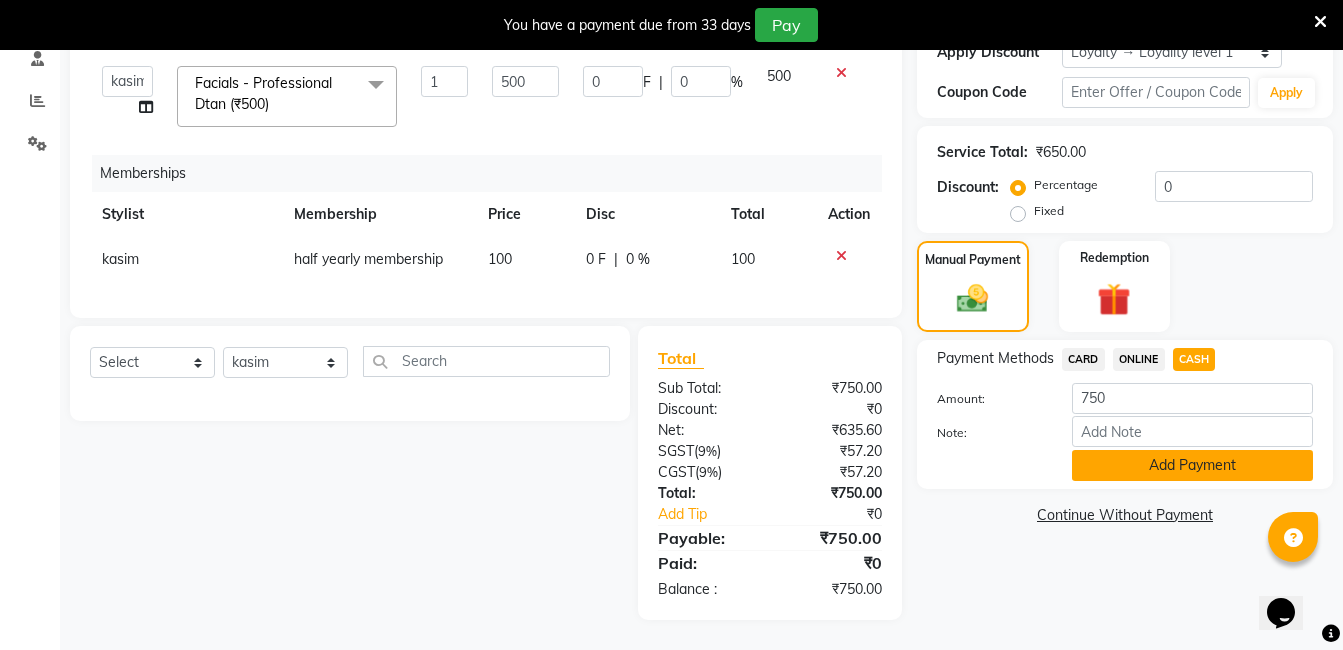 click on "Add Payment" 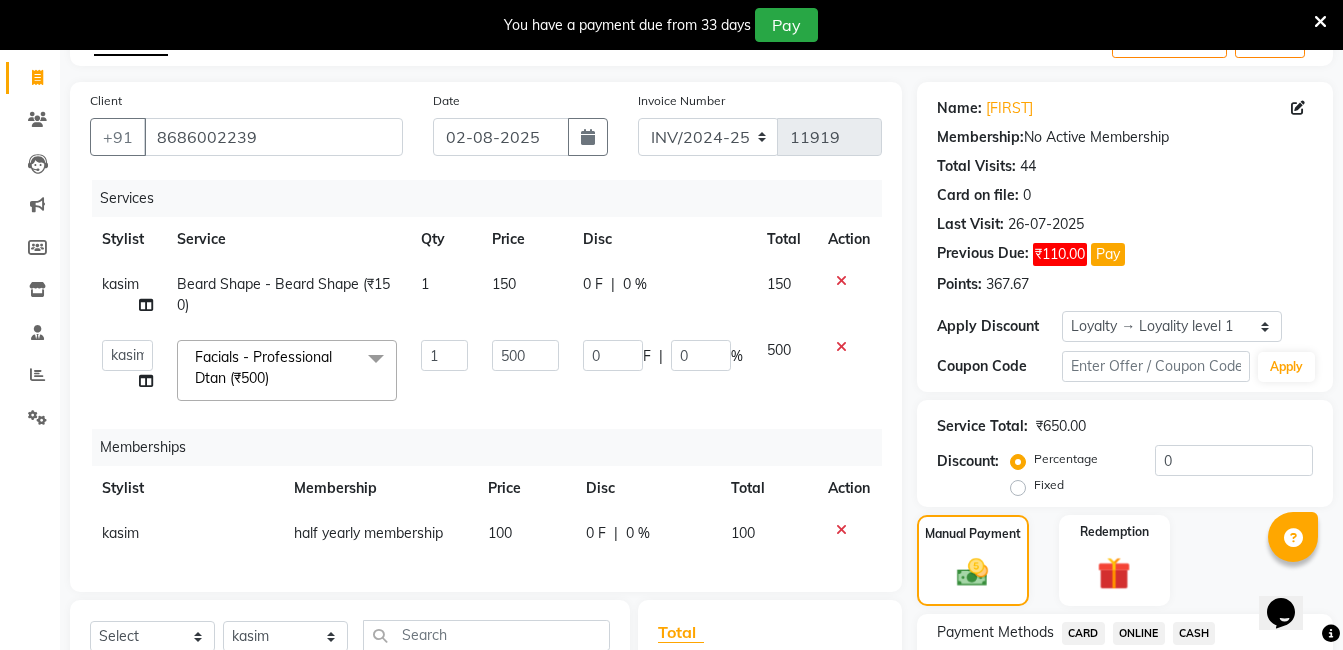 scroll, scrollTop: 618, scrollLeft: 0, axis: vertical 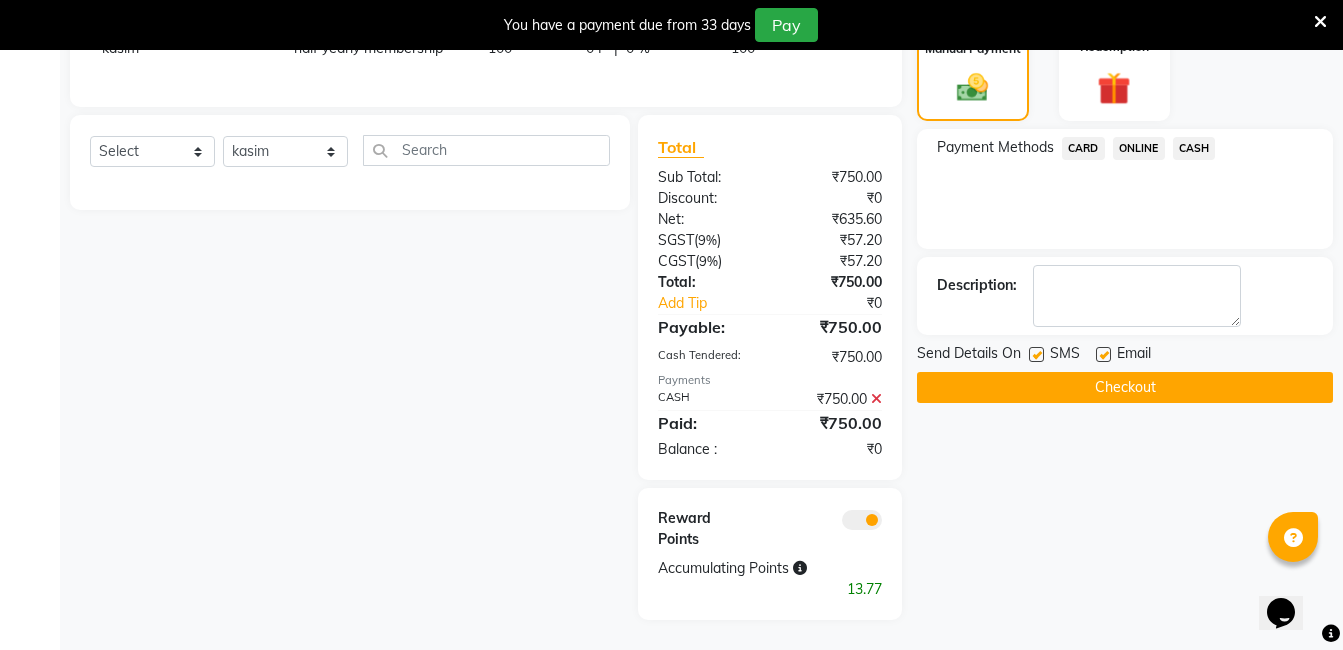 click on "Name: [FIRST]  Membership:  No Active Membership  Total Visits:  44 Card on file:  0 Last Visit:   [DATE] Previous Due:  ₹110.00 Pay Points:   367.67  Apply Discount Select  Loyalty → Loyality level 1  Coupon Code Apply Service Total:  ₹650.00  Discount:  Percentage   Fixed  0 Manual Payment Redemption Payment Methods  CARD   ONLINE   CASH  Description:                  Send Details On SMS Email  Checkout" 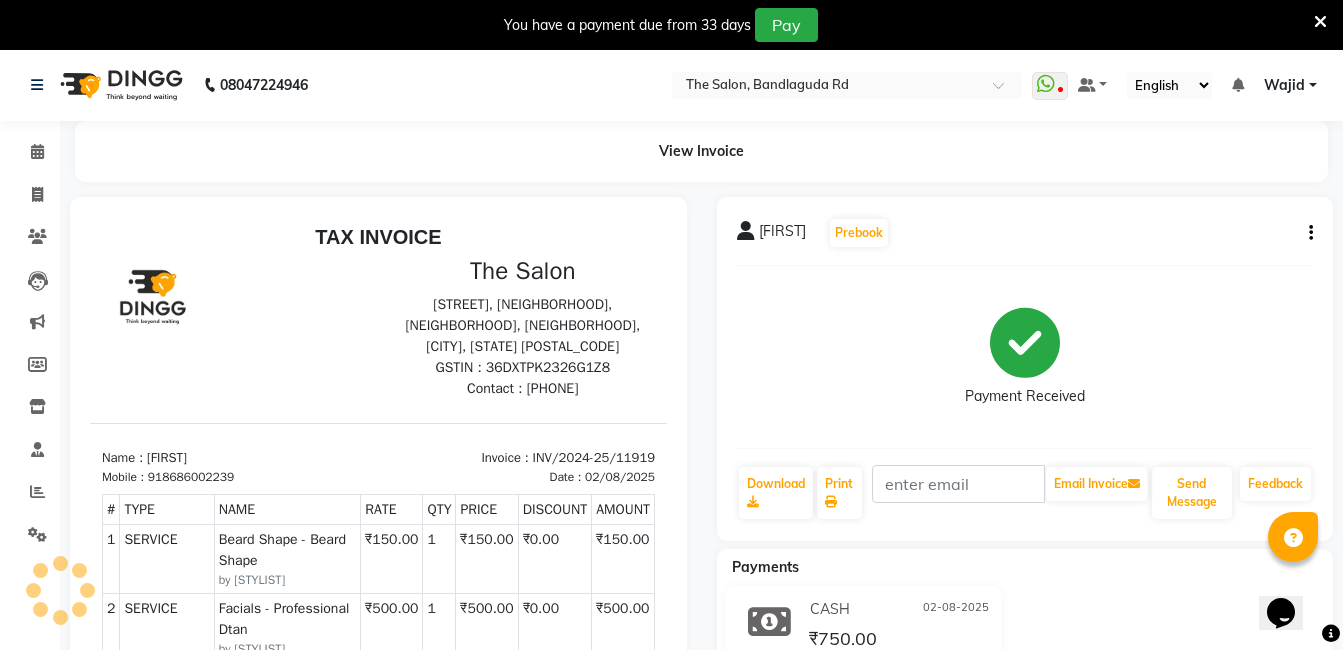 scroll, scrollTop: 0, scrollLeft: 0, axis: both 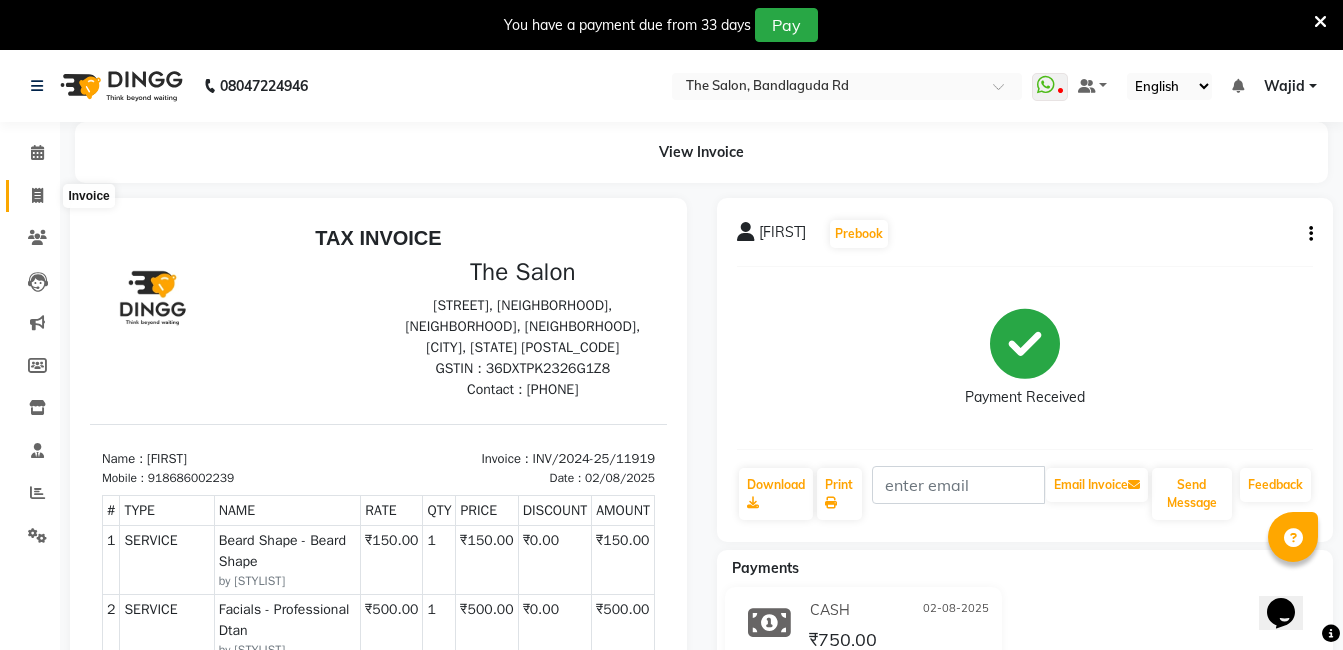 click 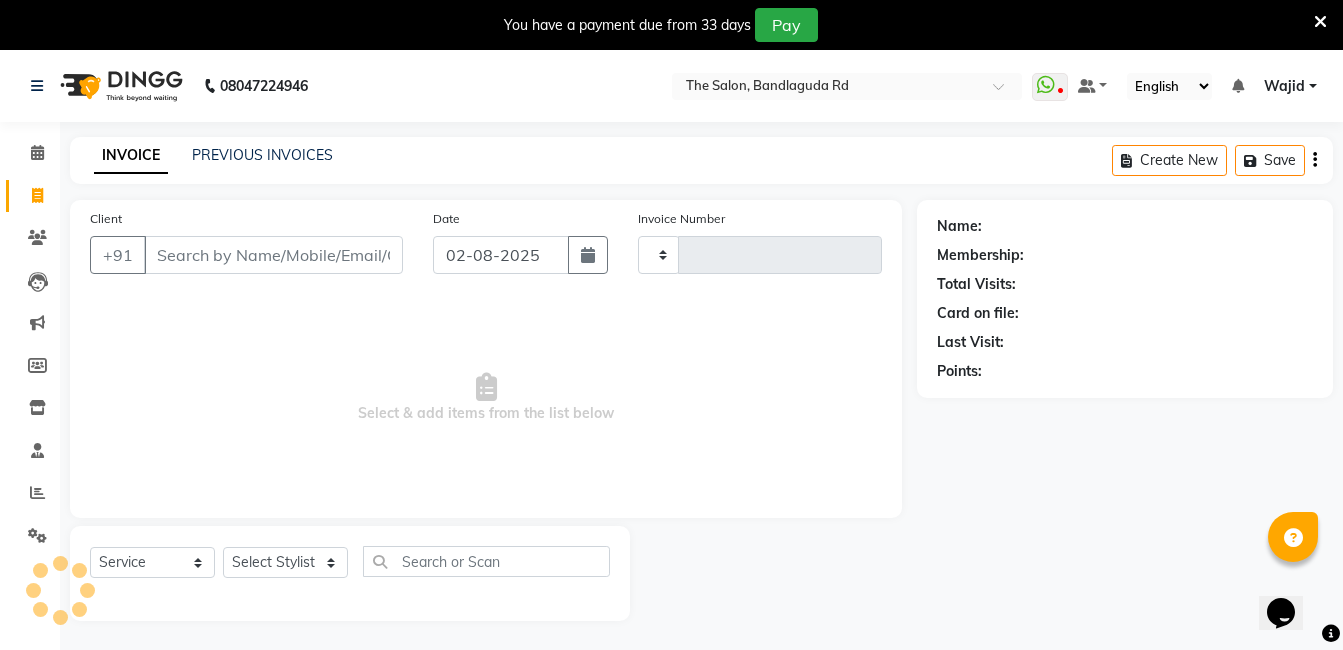 type on "11920" 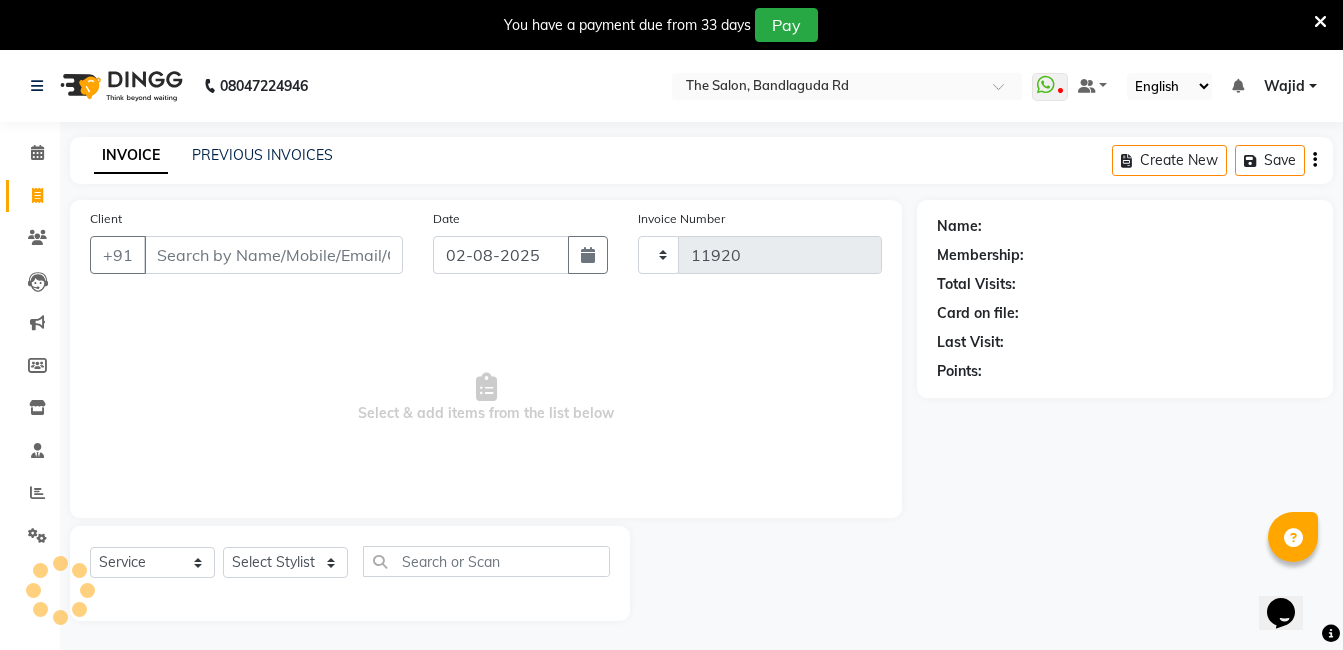 select on "5198" 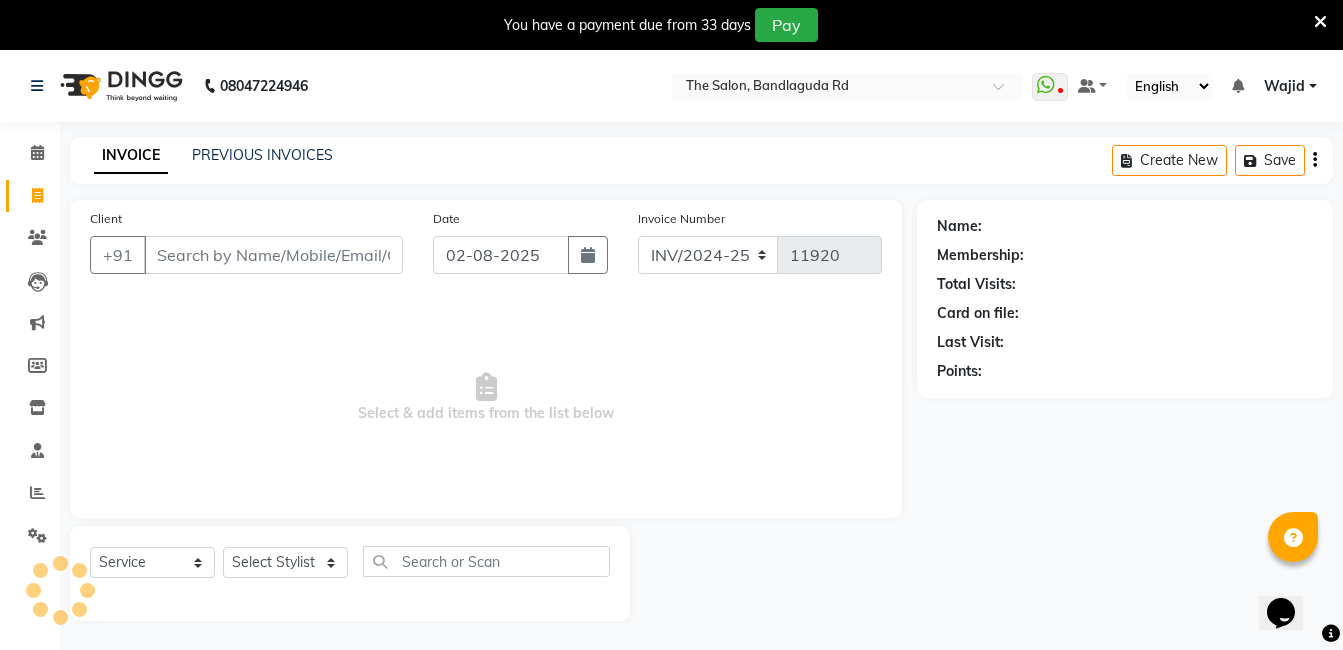 scroll, scrollTop: 50, scrollLeft: 0, axis: vertical 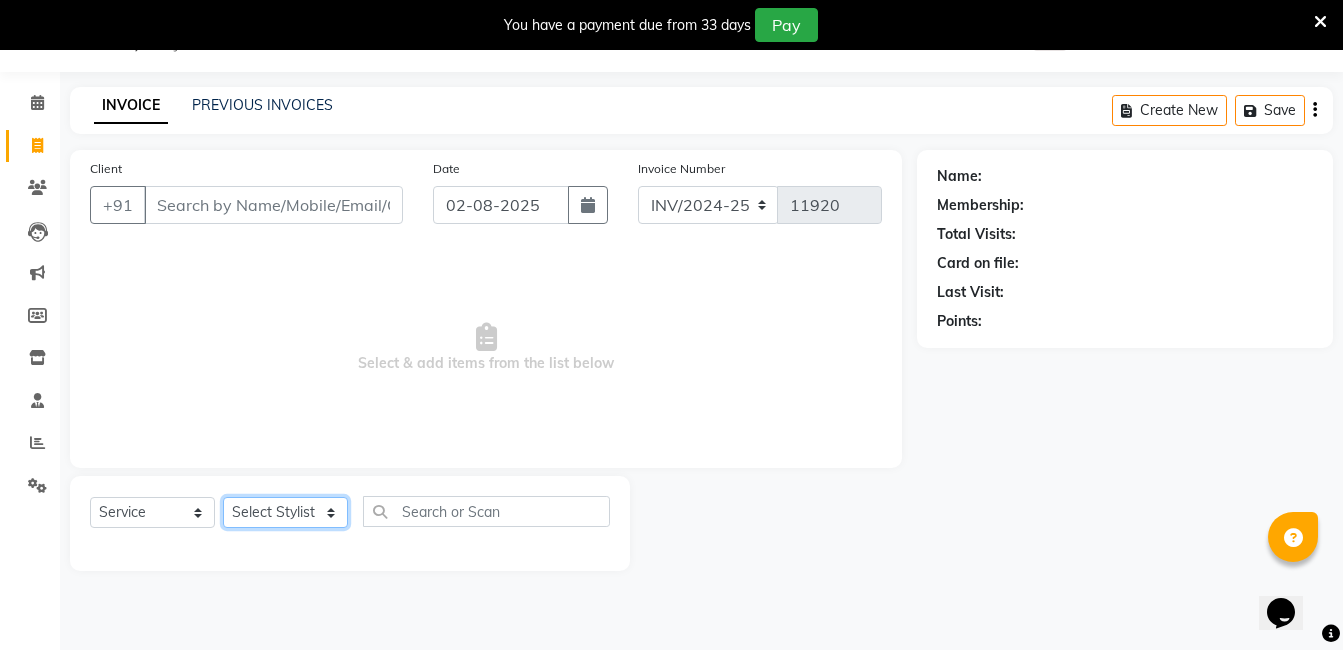 drag, startPoint x: 298, startPoint y: 519, endPoint x: 292, endPoint y: 505, distance: 15.231546 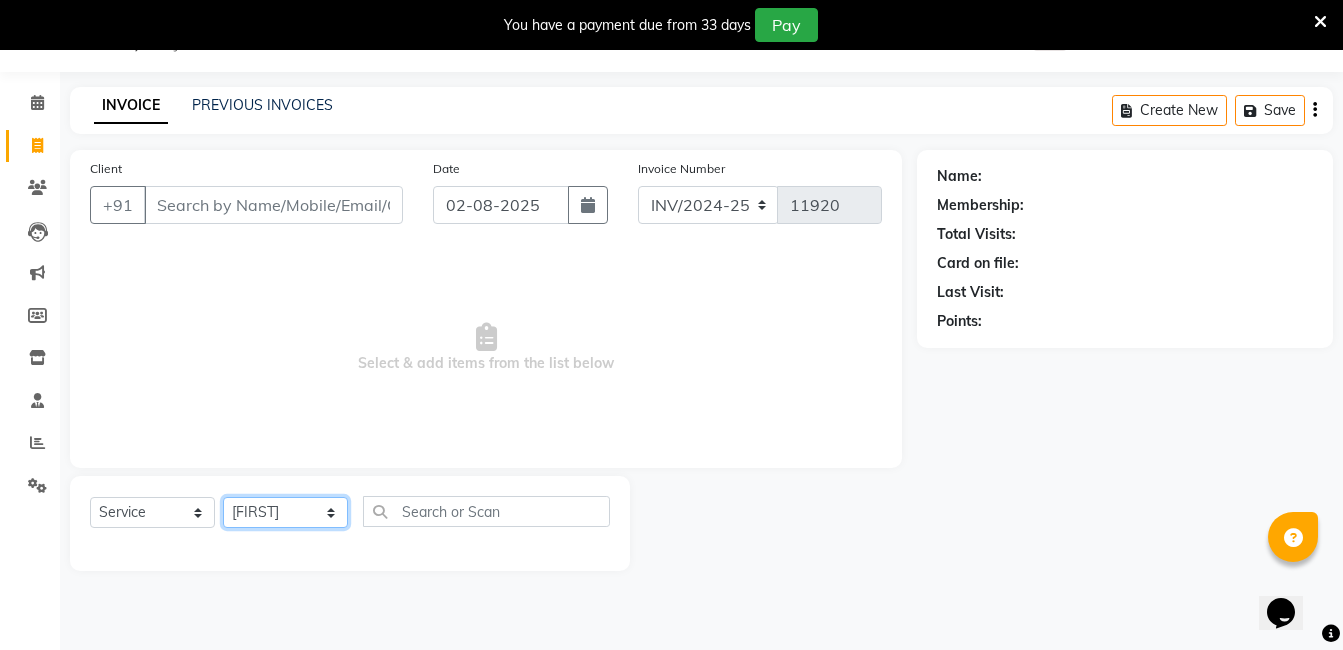 click on "Select Stylist [STYLIST] [STYLIST] [STYLIST] [STYLIST] [STYLIST] [STYLIST] [STYLIST] [STYLIST] [STYLIST] [STYLIST] [STYLIST]" 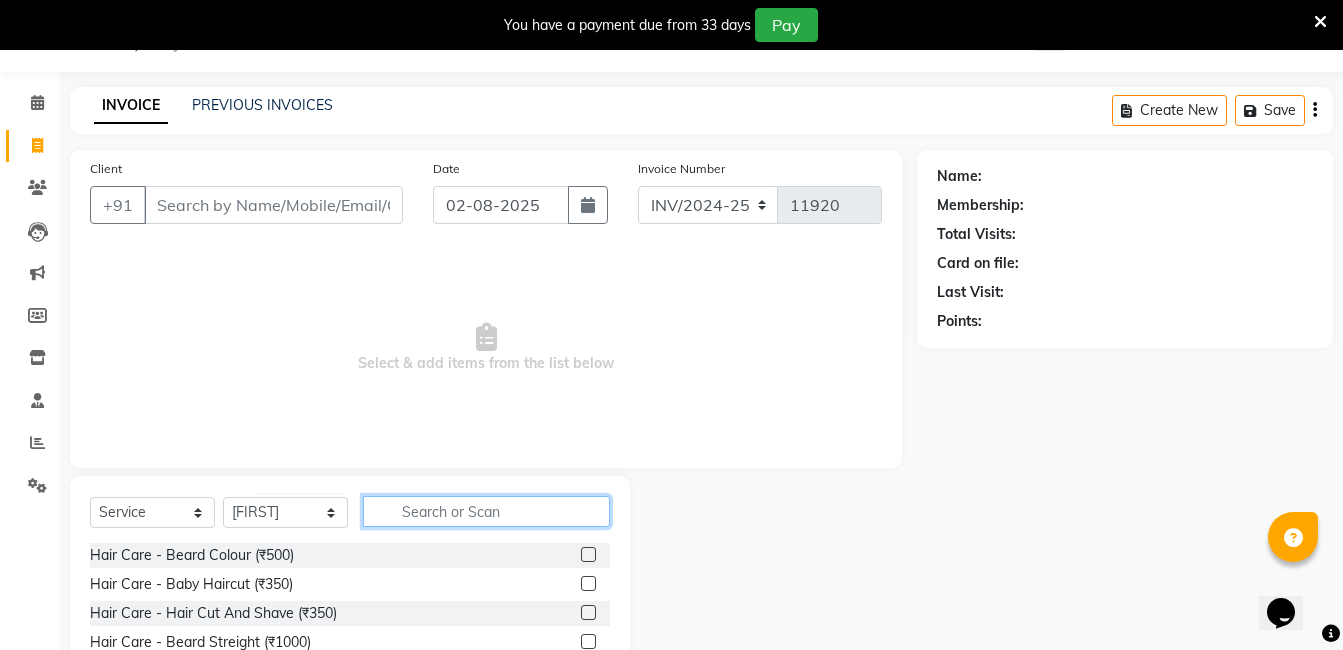 click 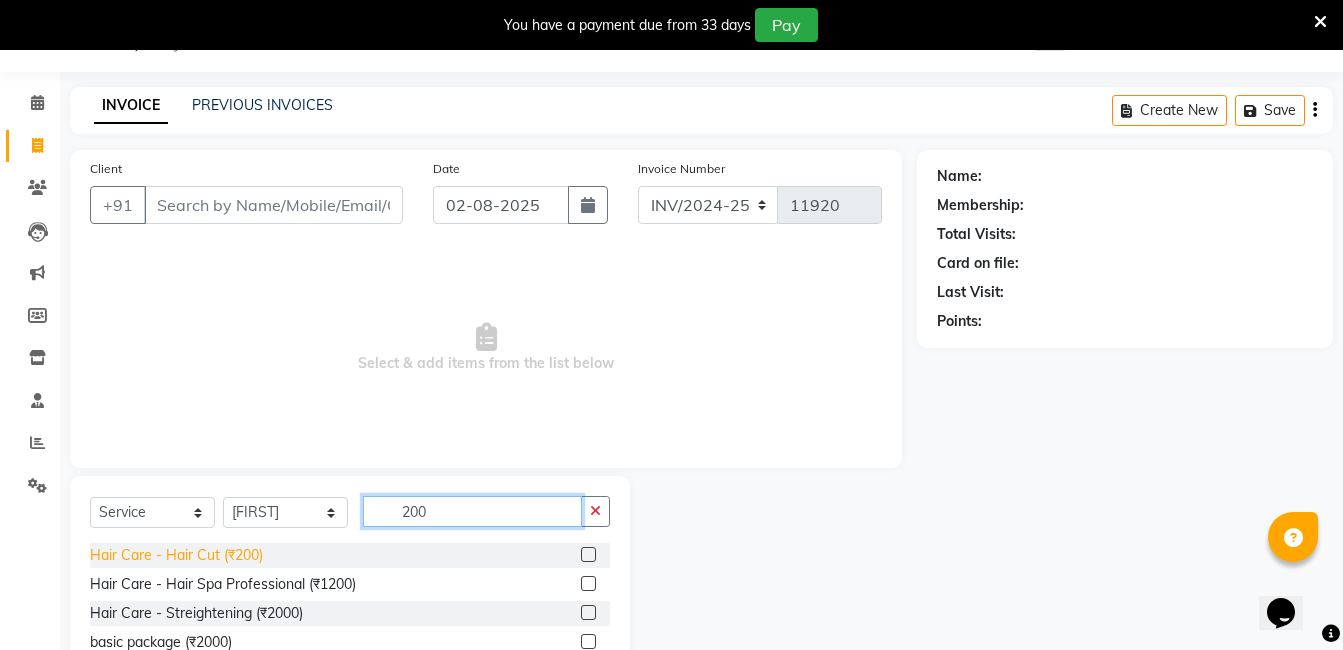 type on "200" 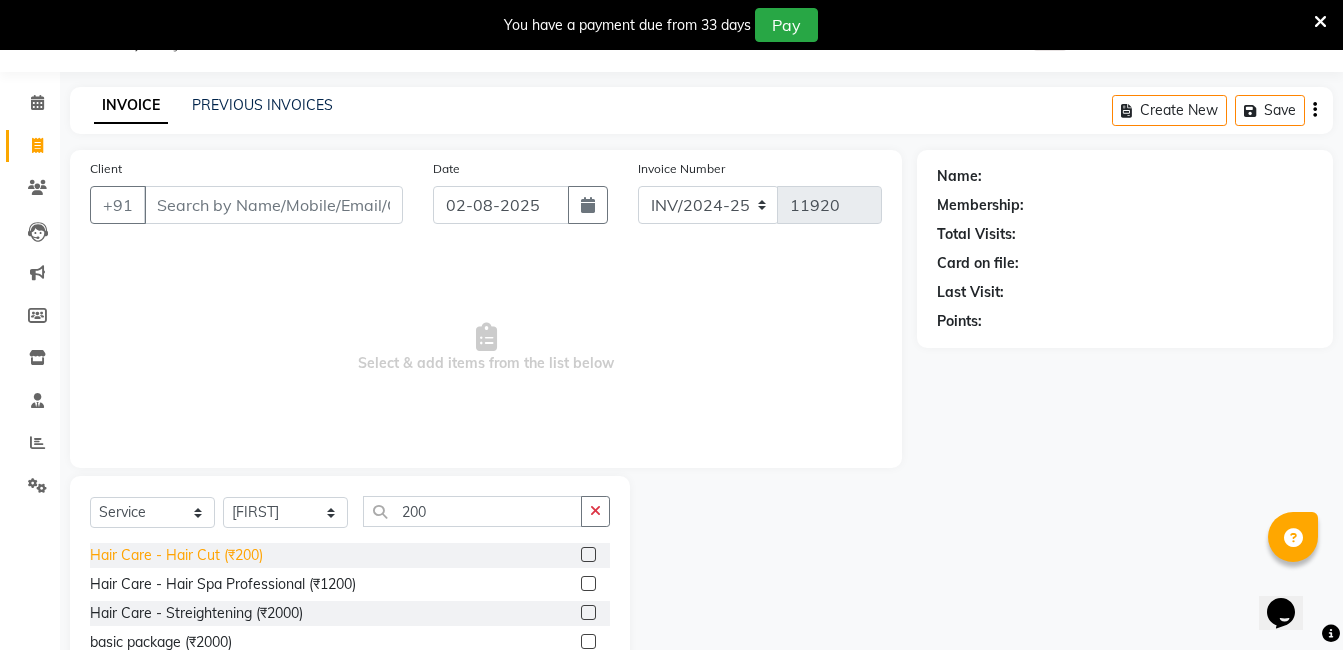 click on "Hair Care - Hair Cut (₹200)" 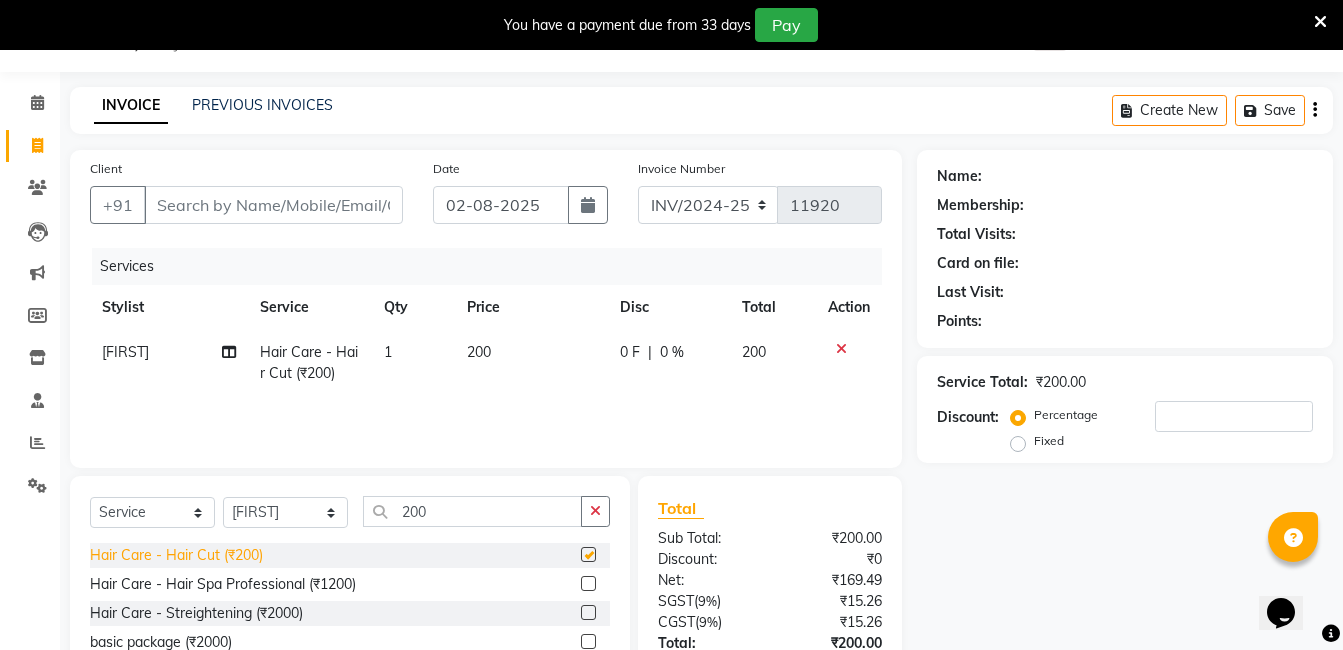 checkbox on "false" 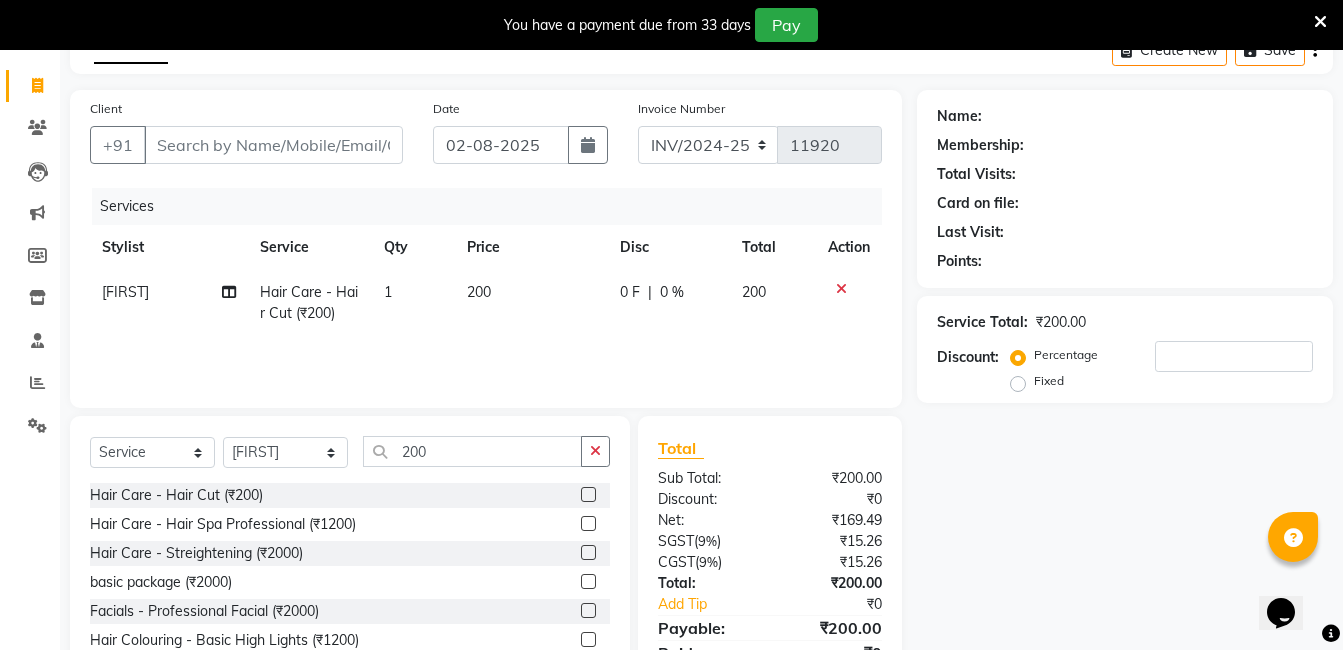 scroll, scrollTop: 0, scrollLeft: 0, axis: both 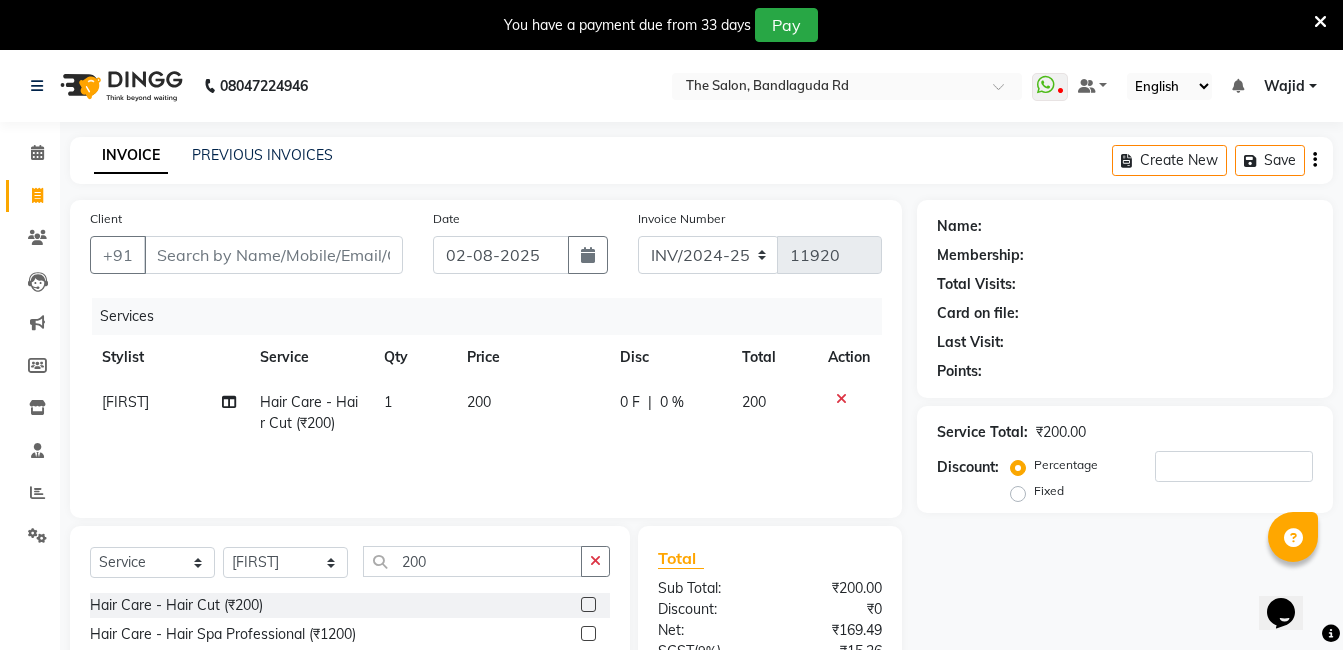 click on "Client +91" 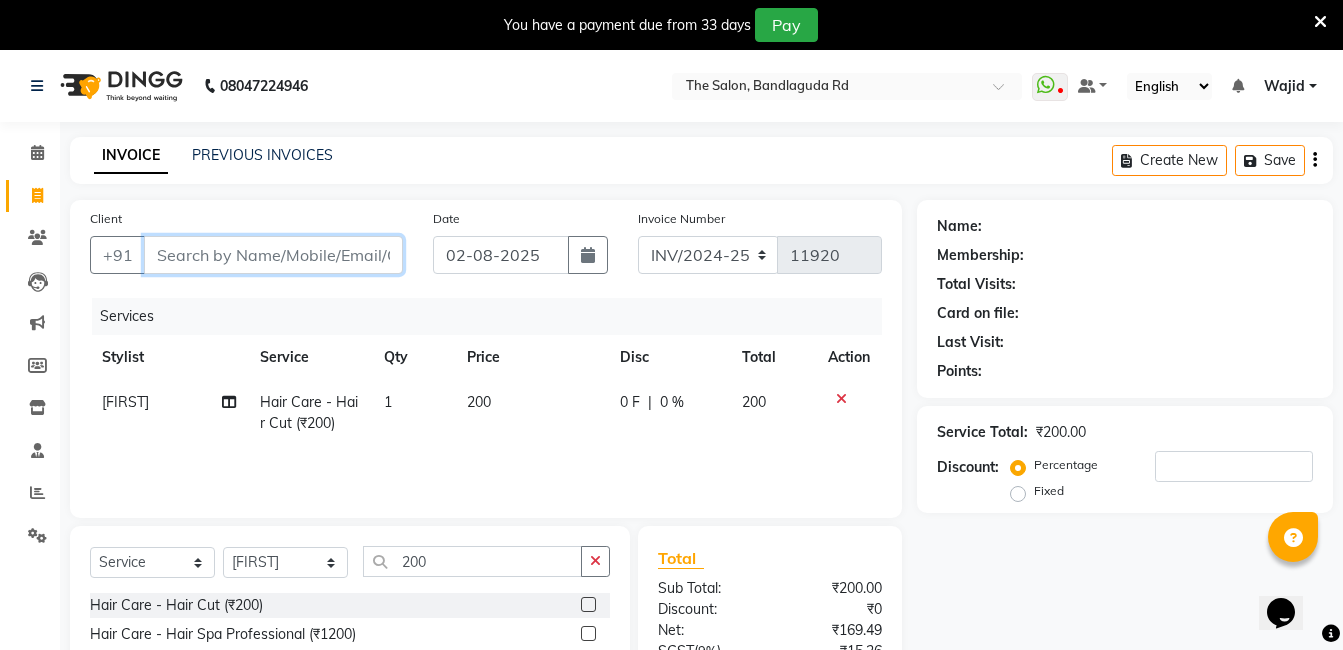 click on "Client" at bounding box center [273, 255] 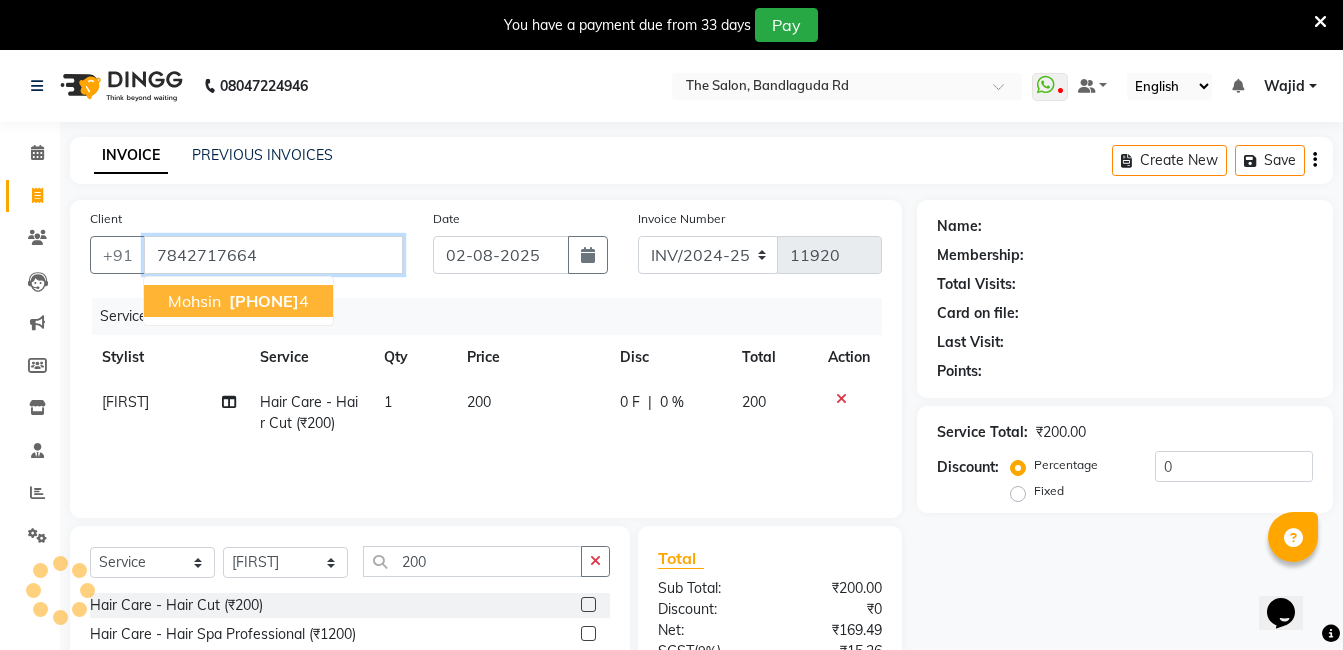 type on "7842717664" 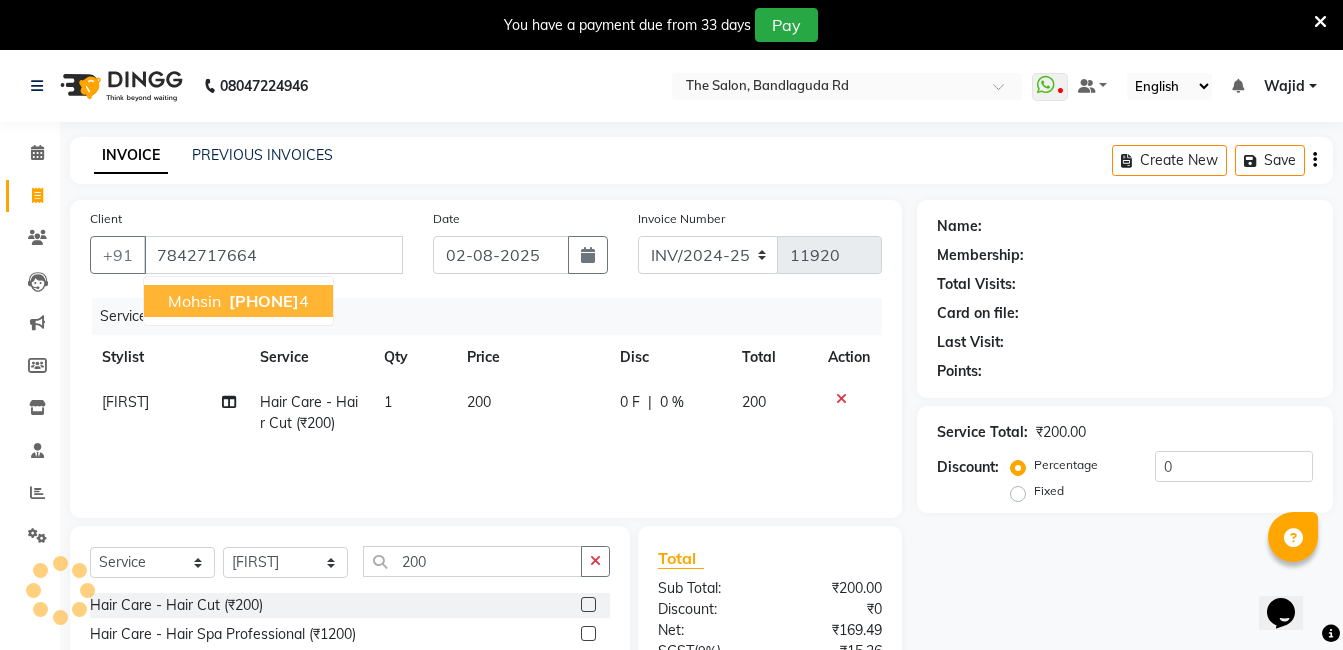select on "1: Object" 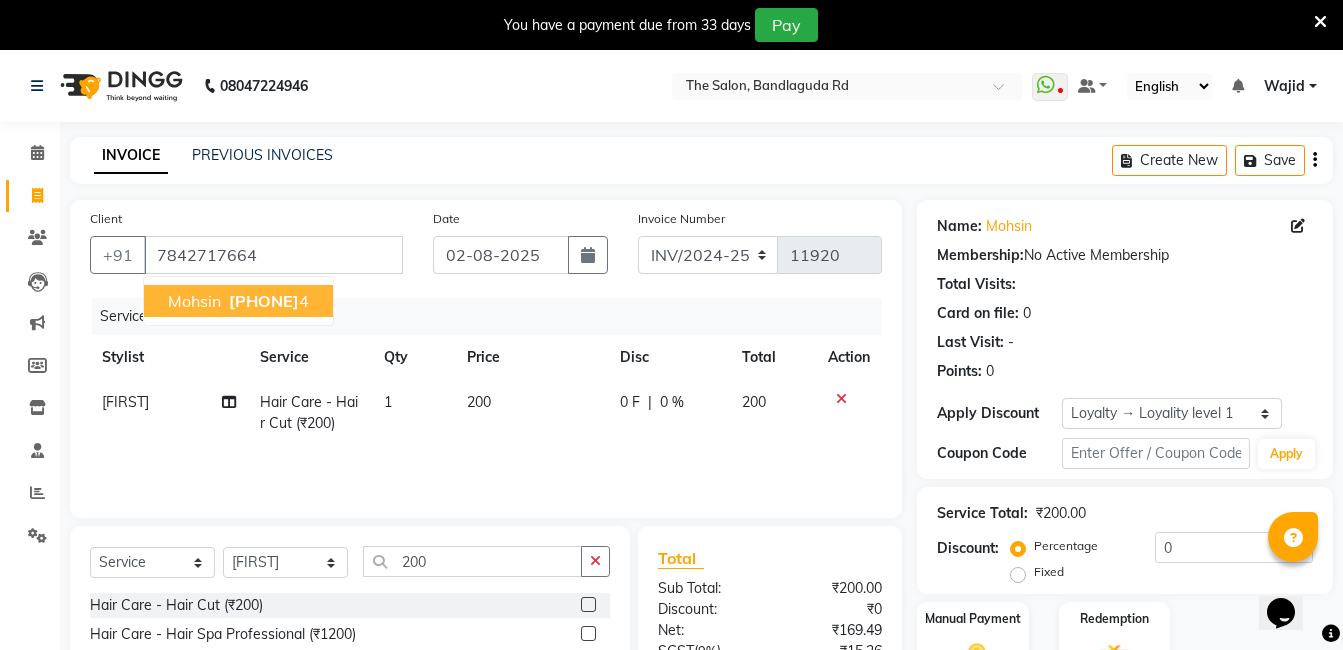 click on "[PHONE]" at bounding box center [264, 301] 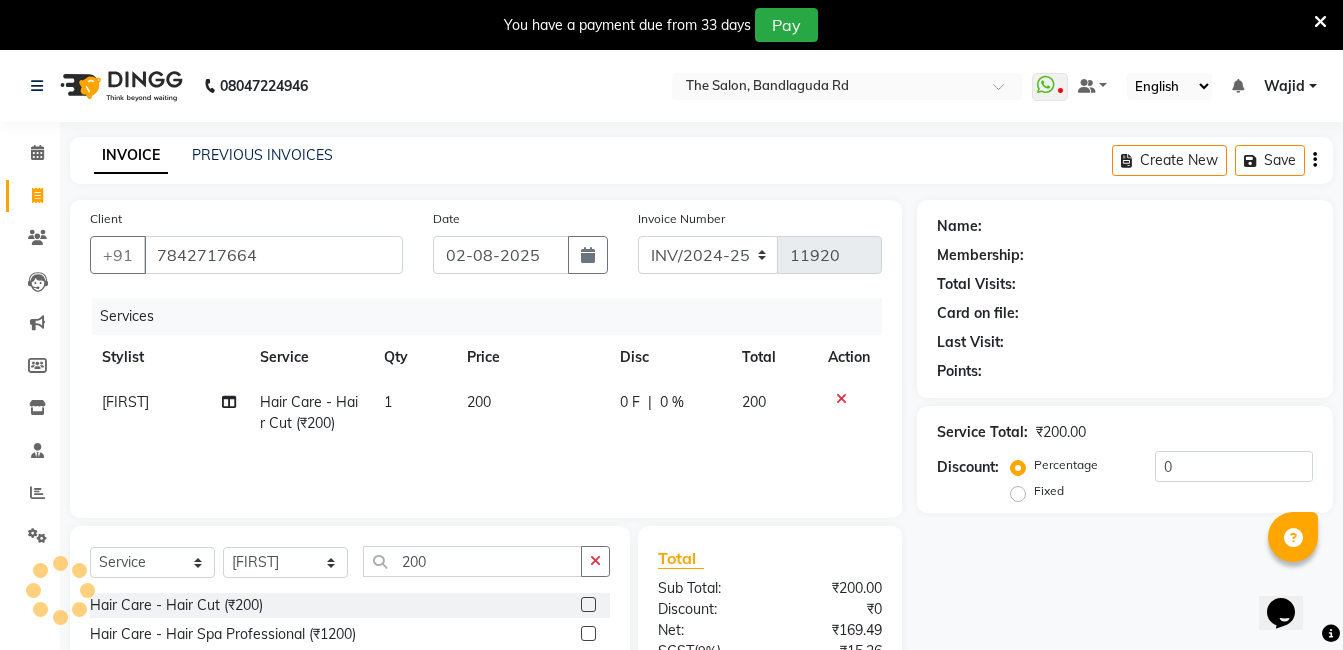 select on "1: Object" 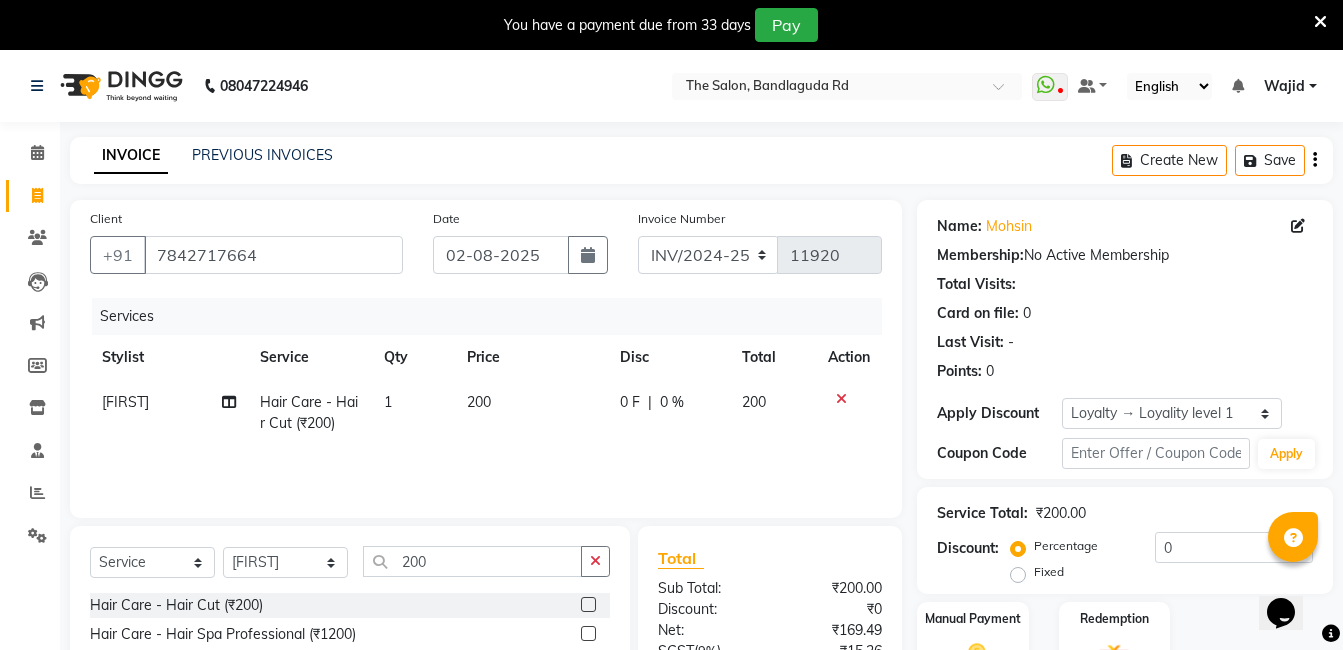 scroll, scrollTop: 201, scrollLeft: 0, axis: vertical 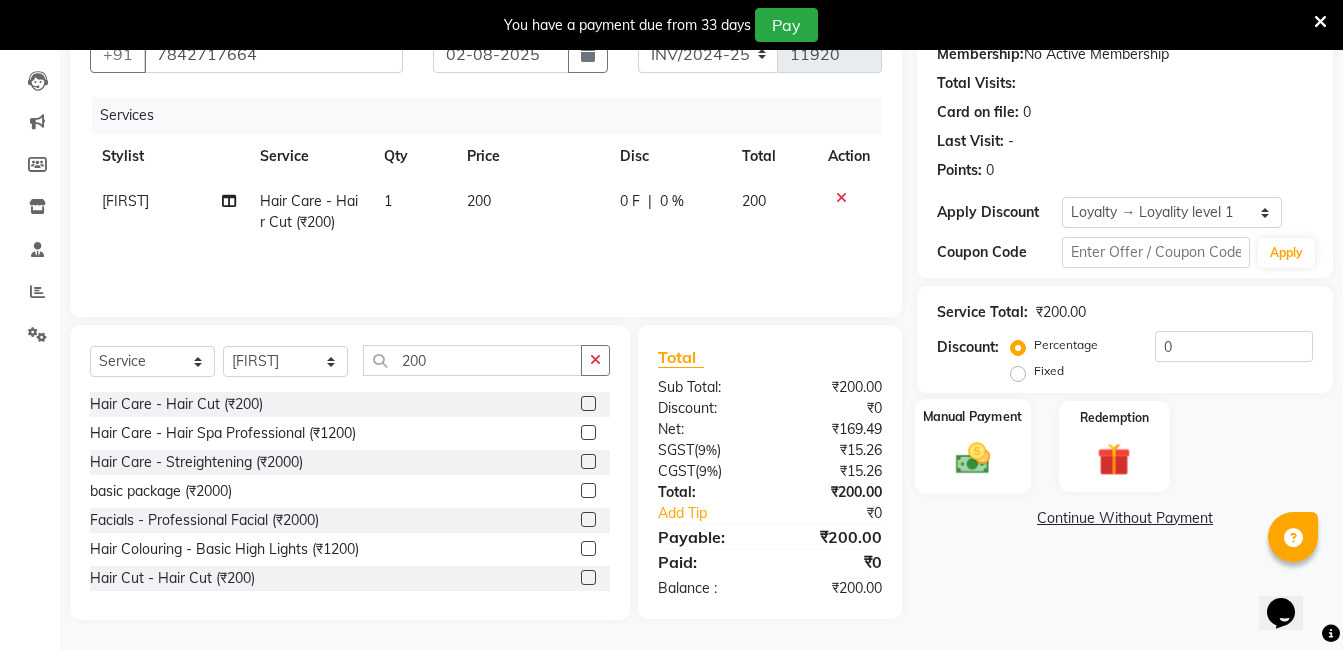 click 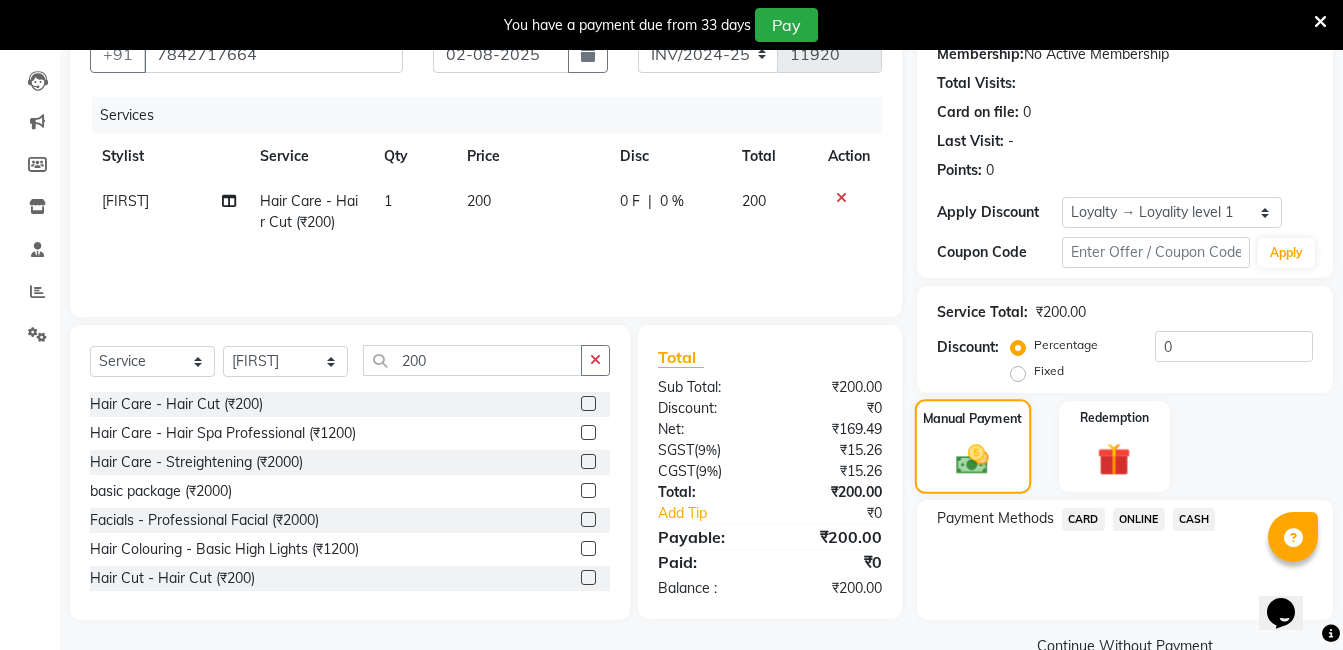 scroll, scrollTop: 242, scrollLeft: 0, axis: vertical 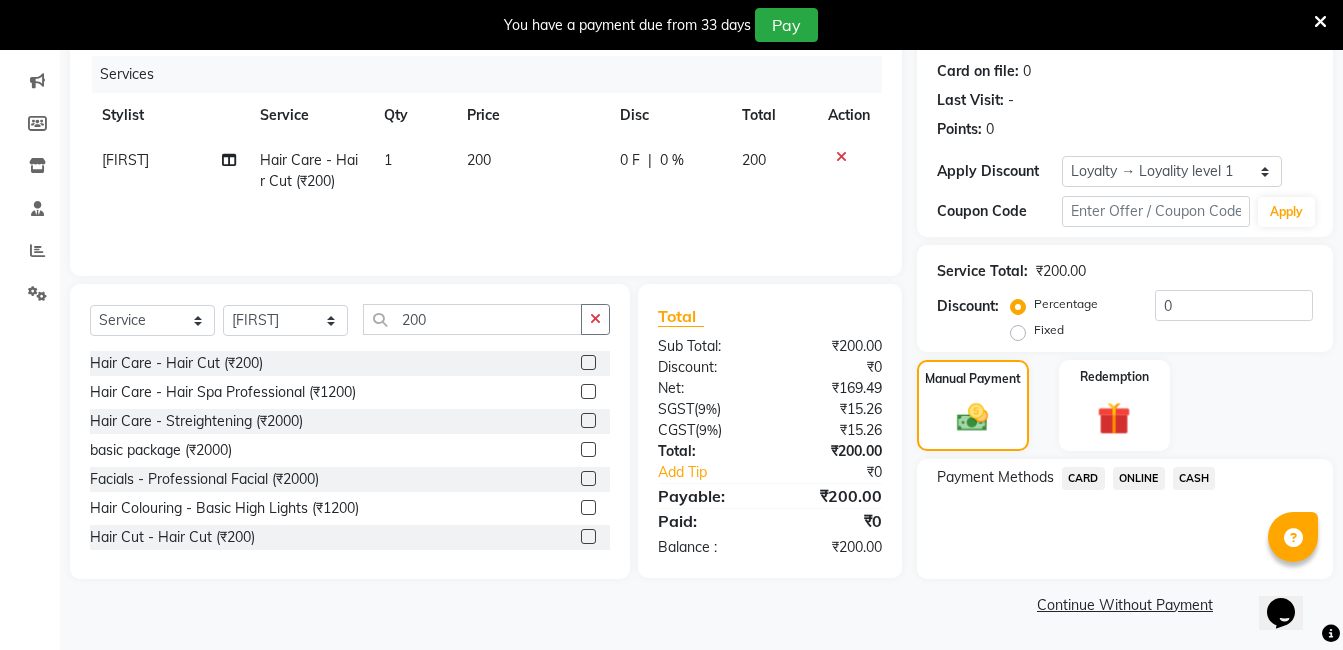 click on "ONLINE" 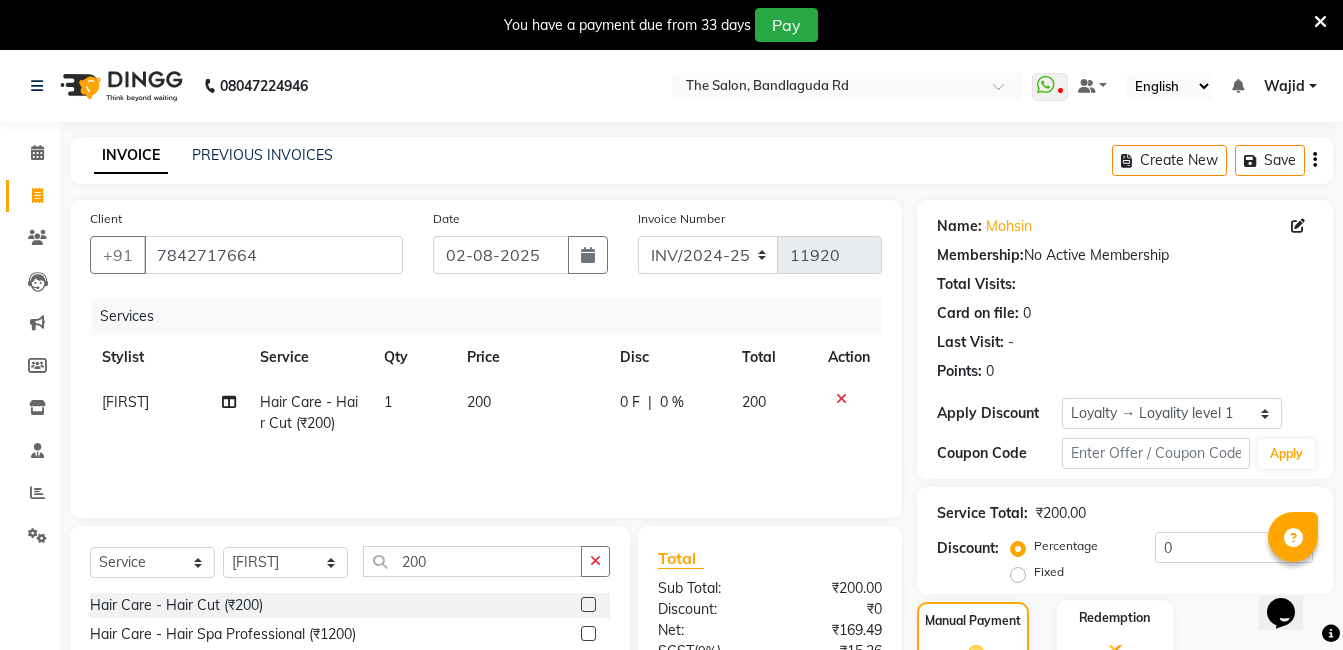 scroll, scrollTop: 271, scrollLeft: 0, axis: vertical 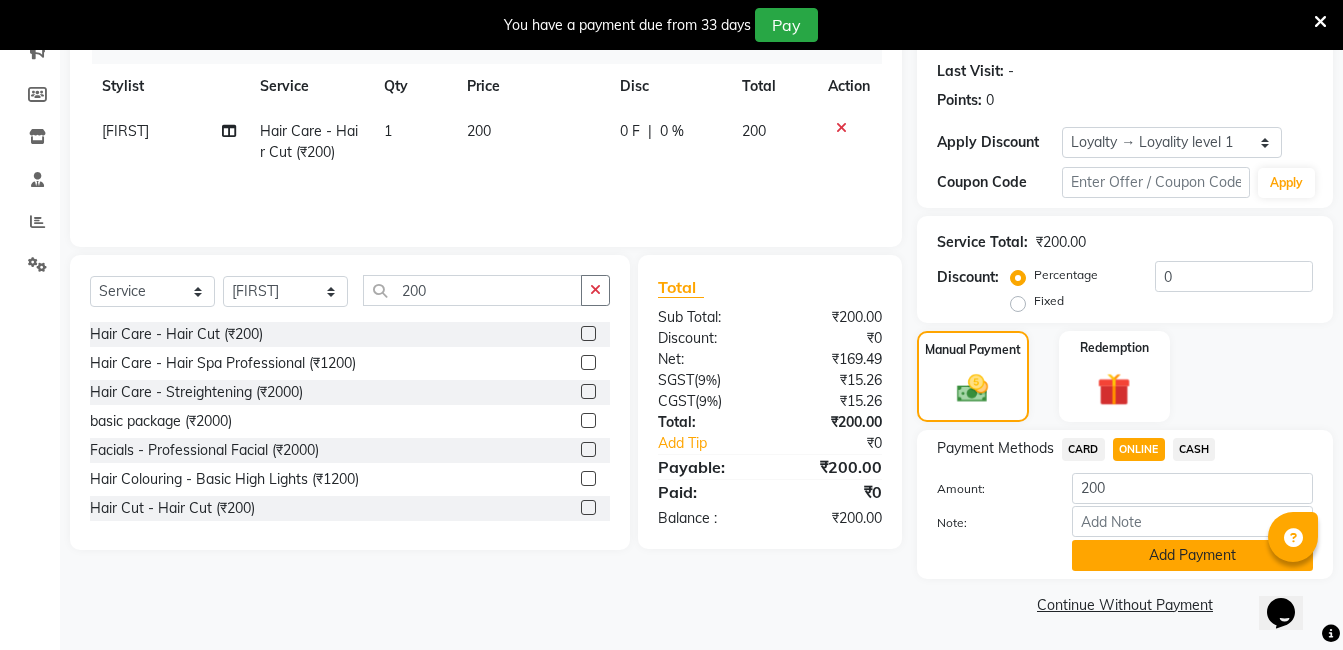click on "Add Payment" 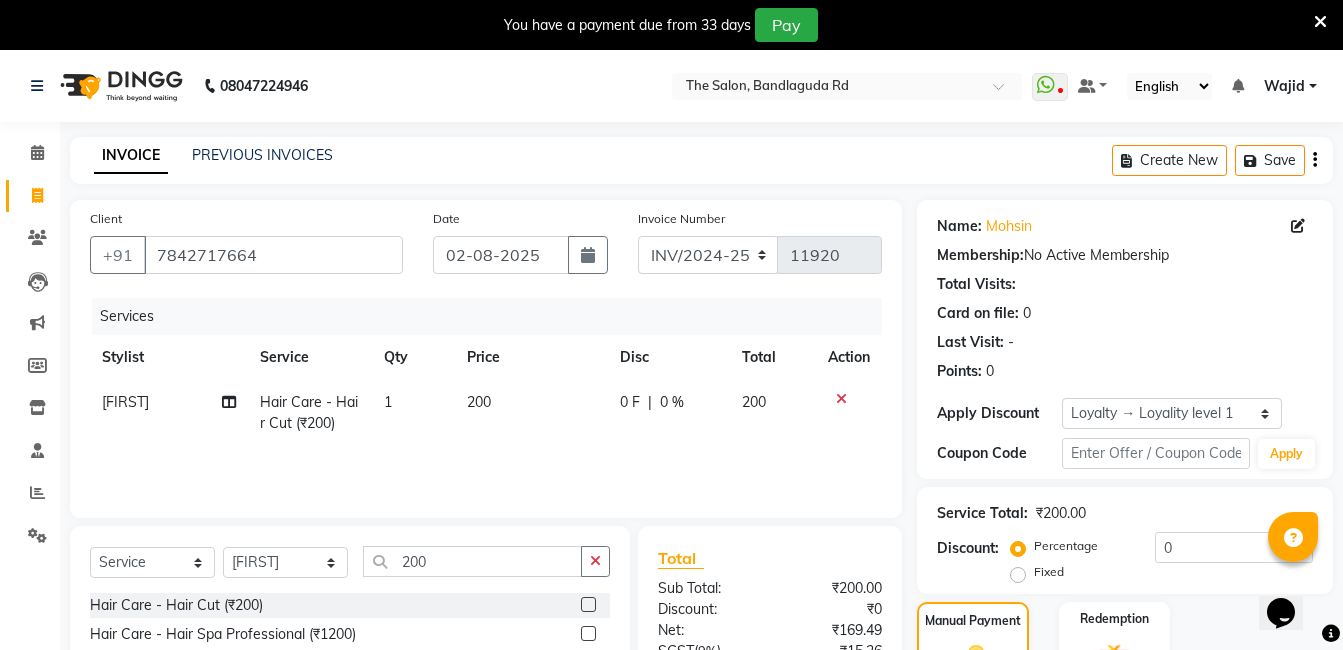 scroll, scrollTop: 361, scrollLeft: 0, axis: vertical 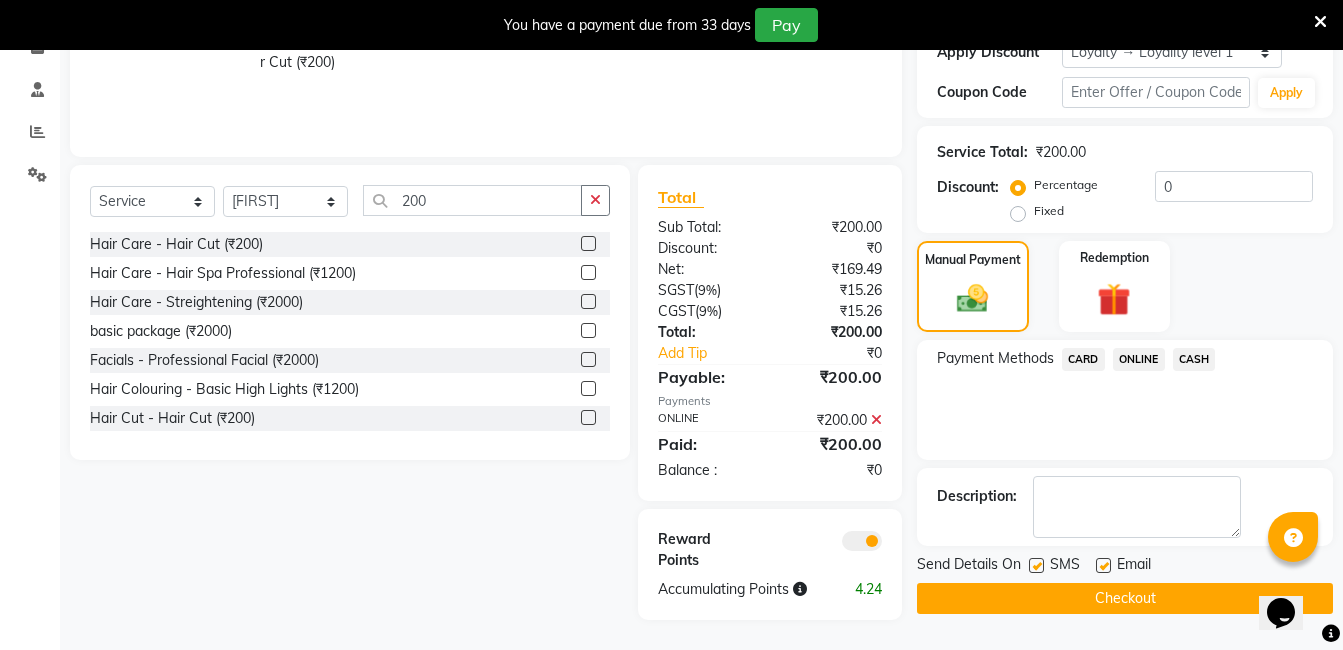click on "Checkout" 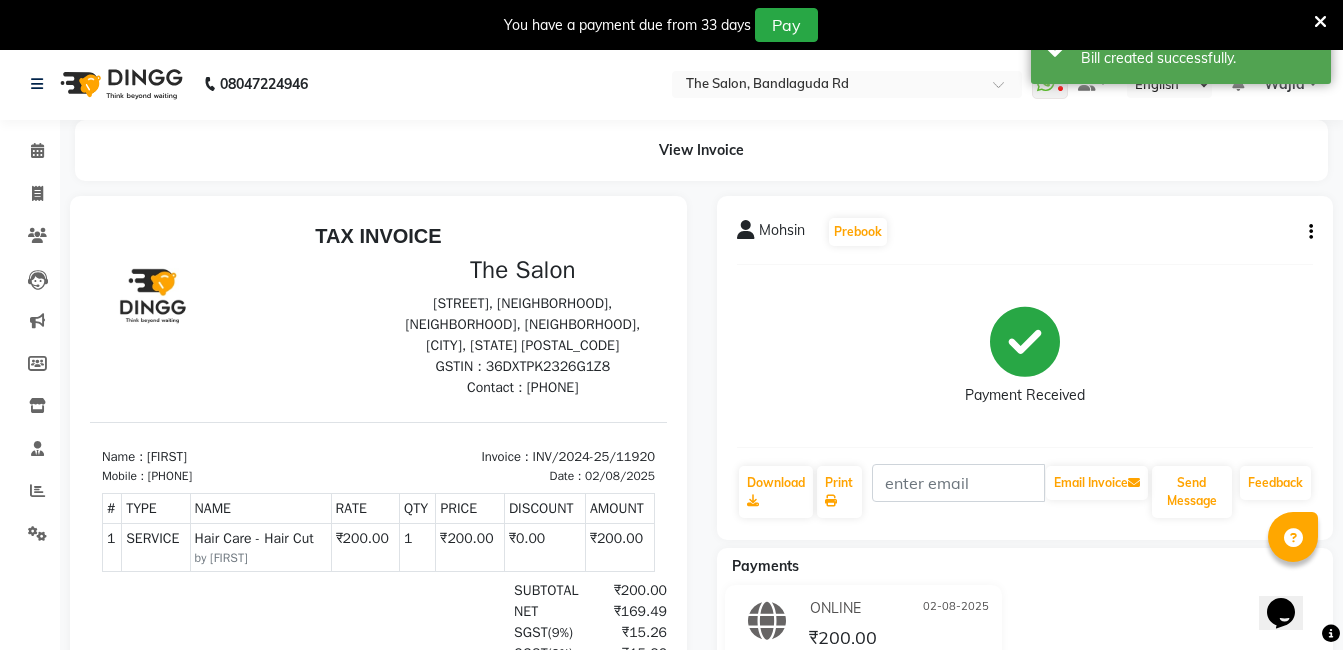 scroll, scrollTop: 0, scrollLeft: 0, axis: both 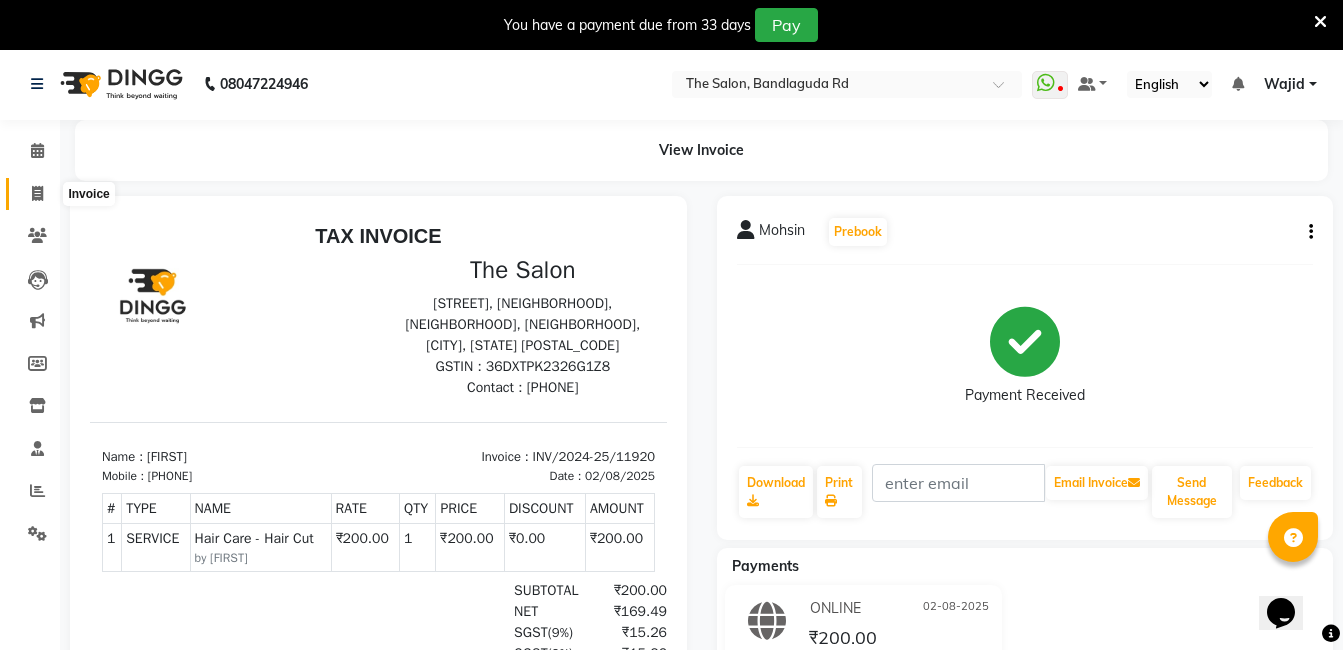 click 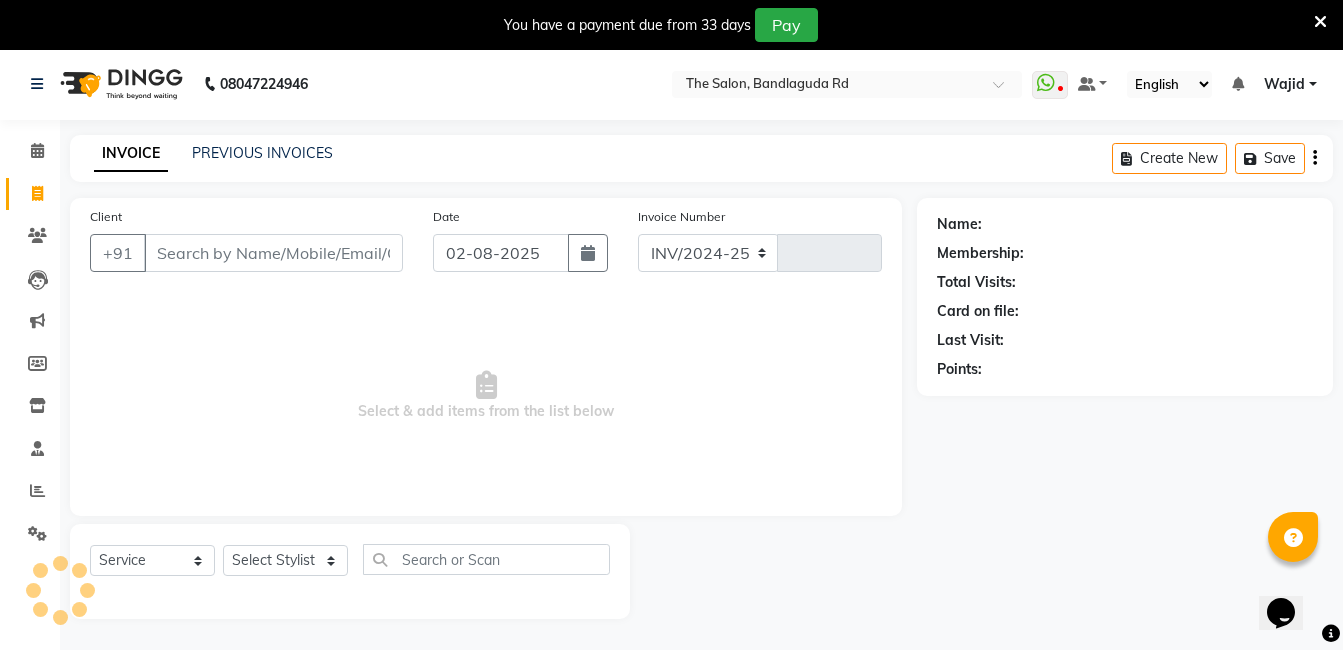 scroll, scrollTop: 50, scrollLeft: 0, axis: vertical 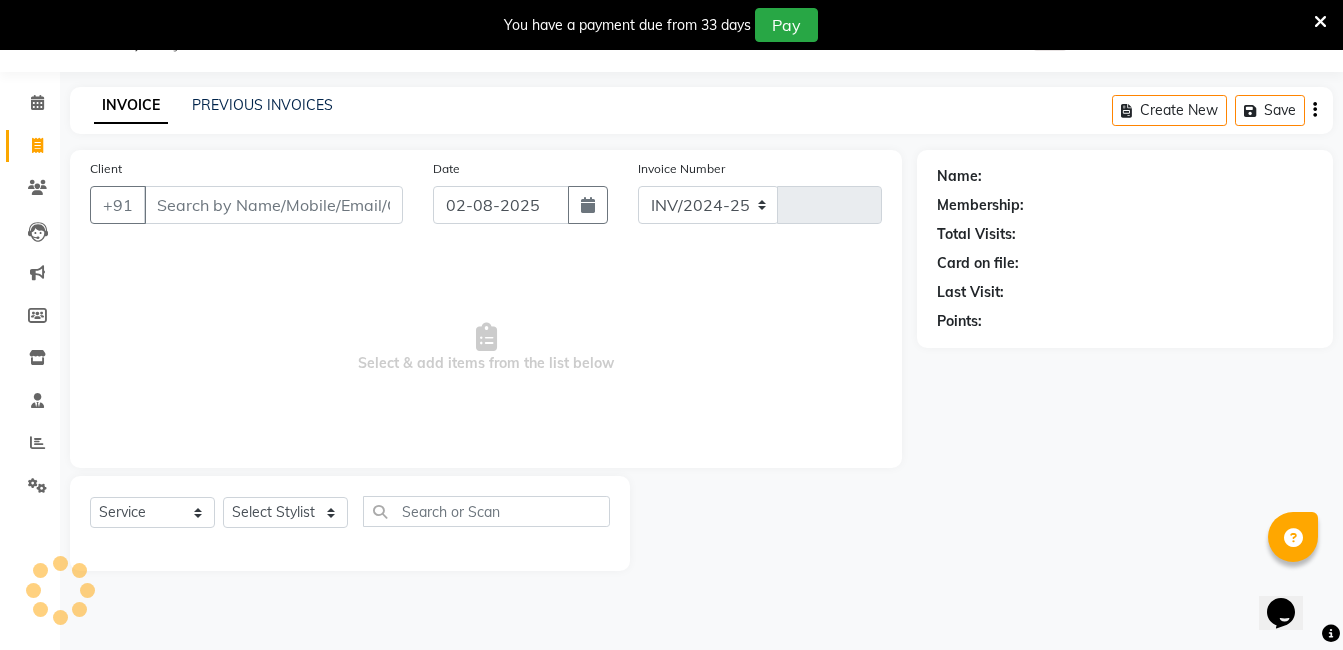 select on "5198" 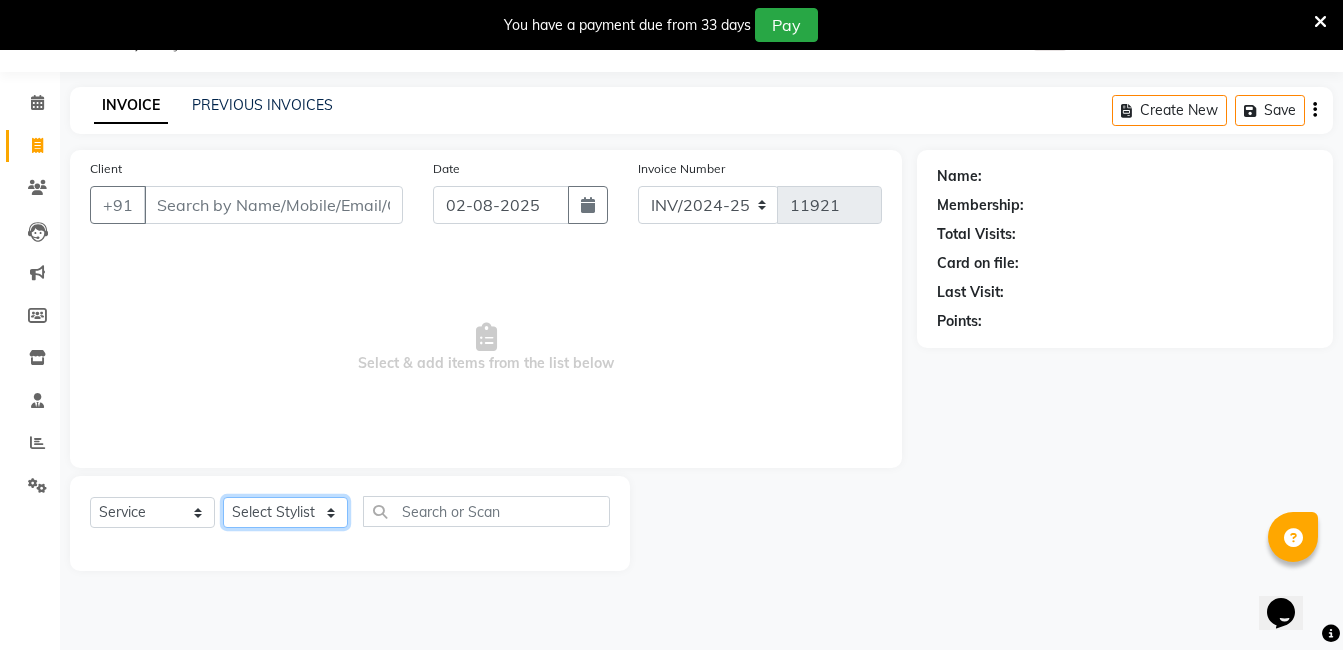 click on "Select Stylist [STYLIST] [STYLIST] [STYLIST] [STYLIST] [STYLIST] [STYLIST] [STYLIST] [STYLIST] [STYLIST] [STYLIST] [STYLIST]" 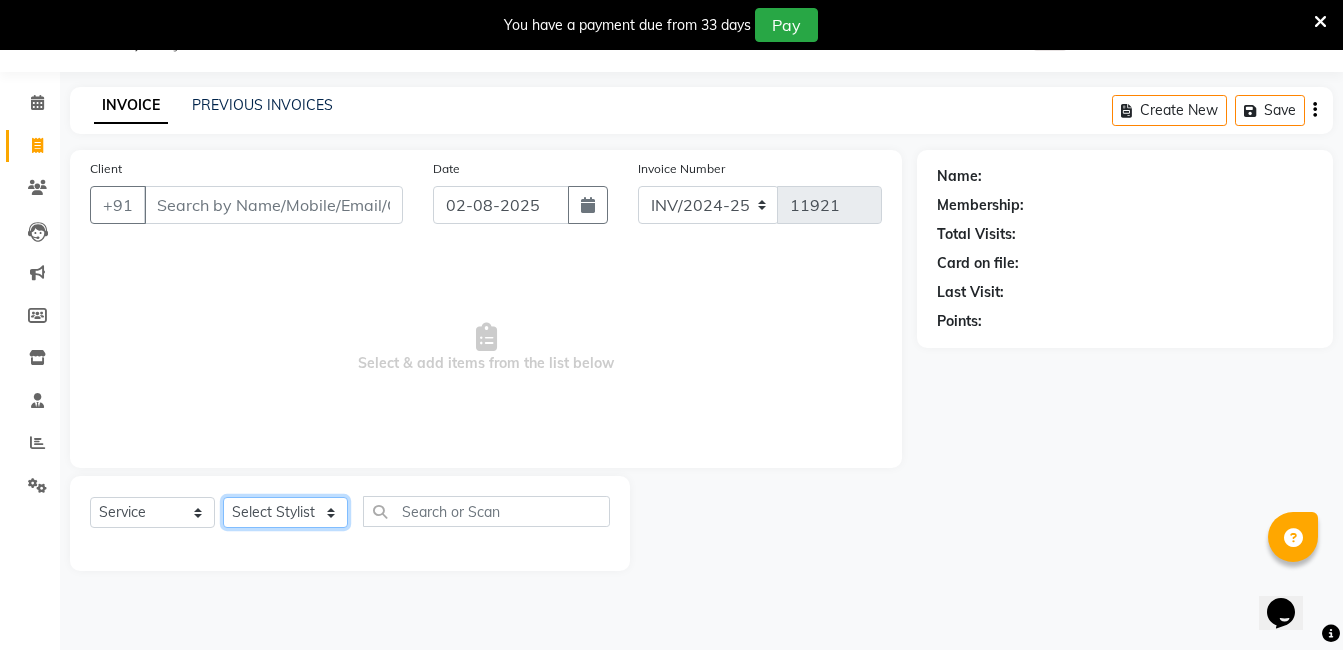 select on "65400" 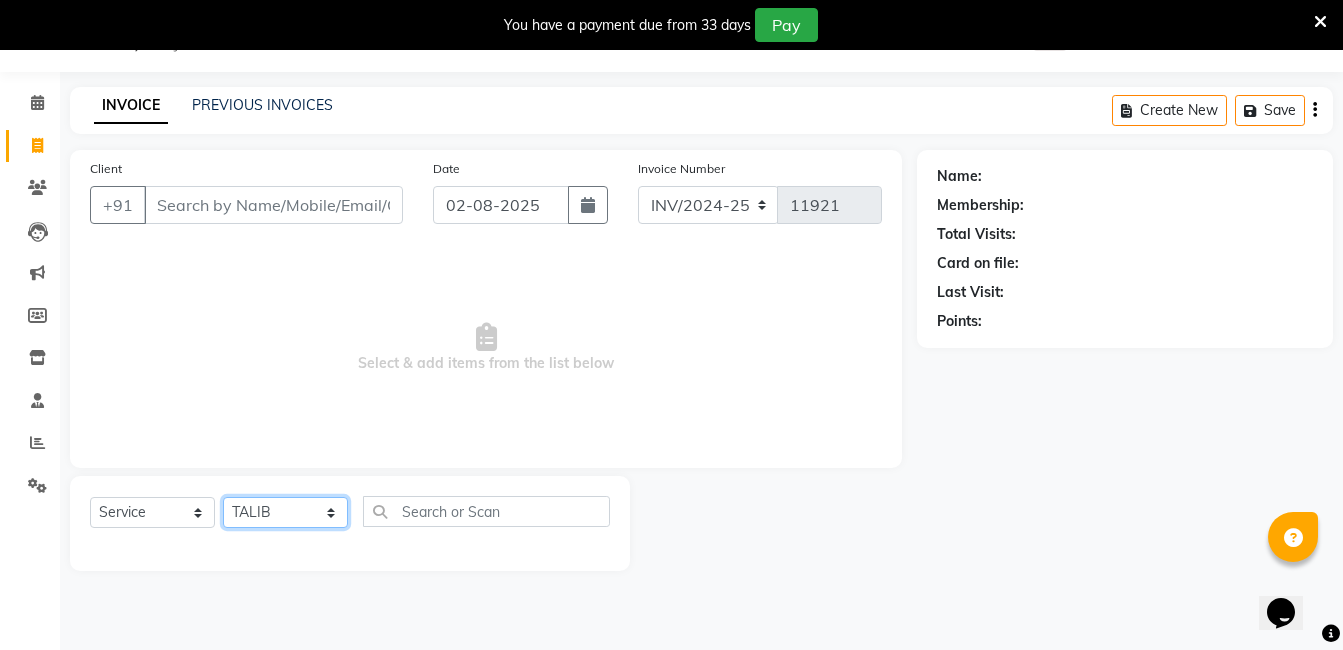 click on "Select Stylist [STYLIST] [STYLIST] [STYLIST] [STYLIST] [STYLIST] [STYLIST] [STYLIST] [STYLIST] [STYLIST] [STYLIST] [STYLIST]" 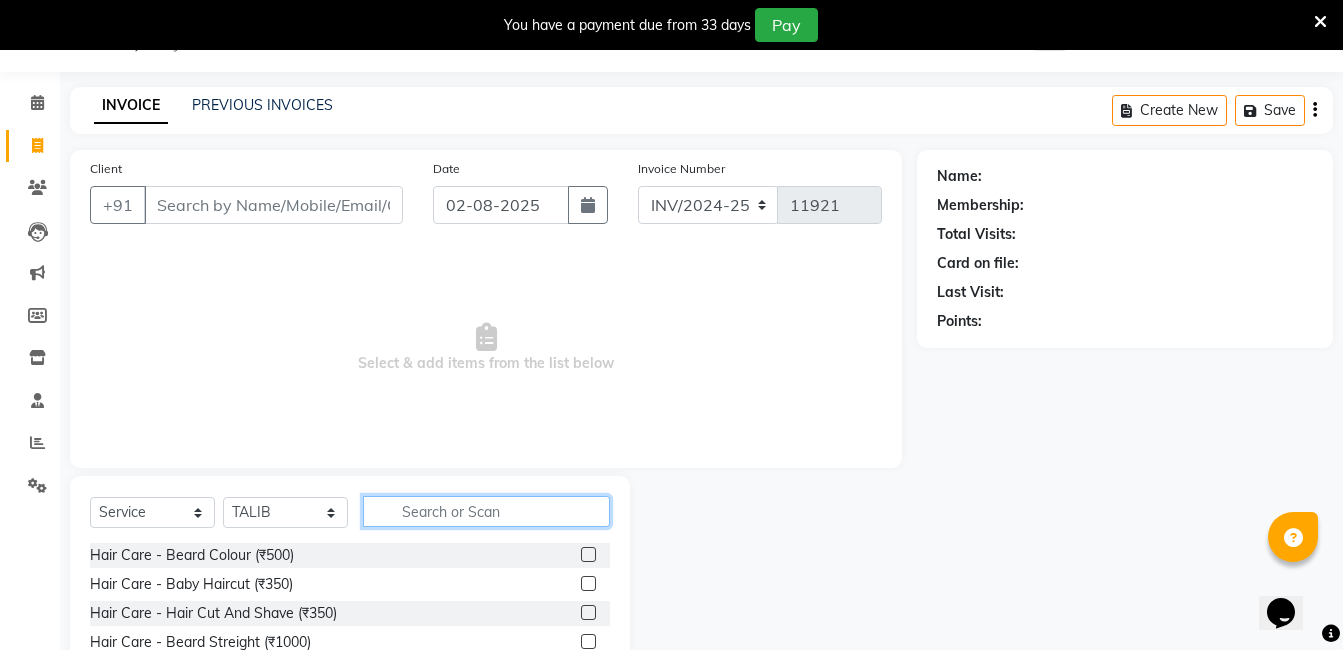click 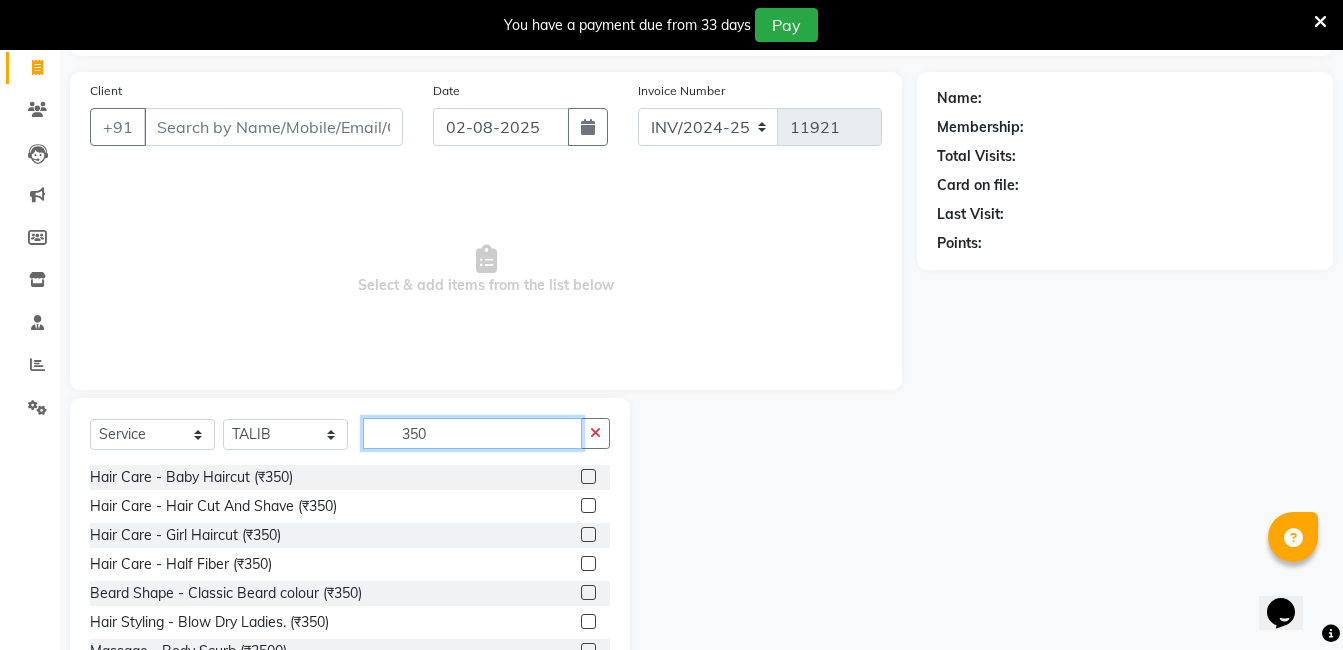 scroll, scrollTop: 201, scrollLeft: 0, axis: vertical 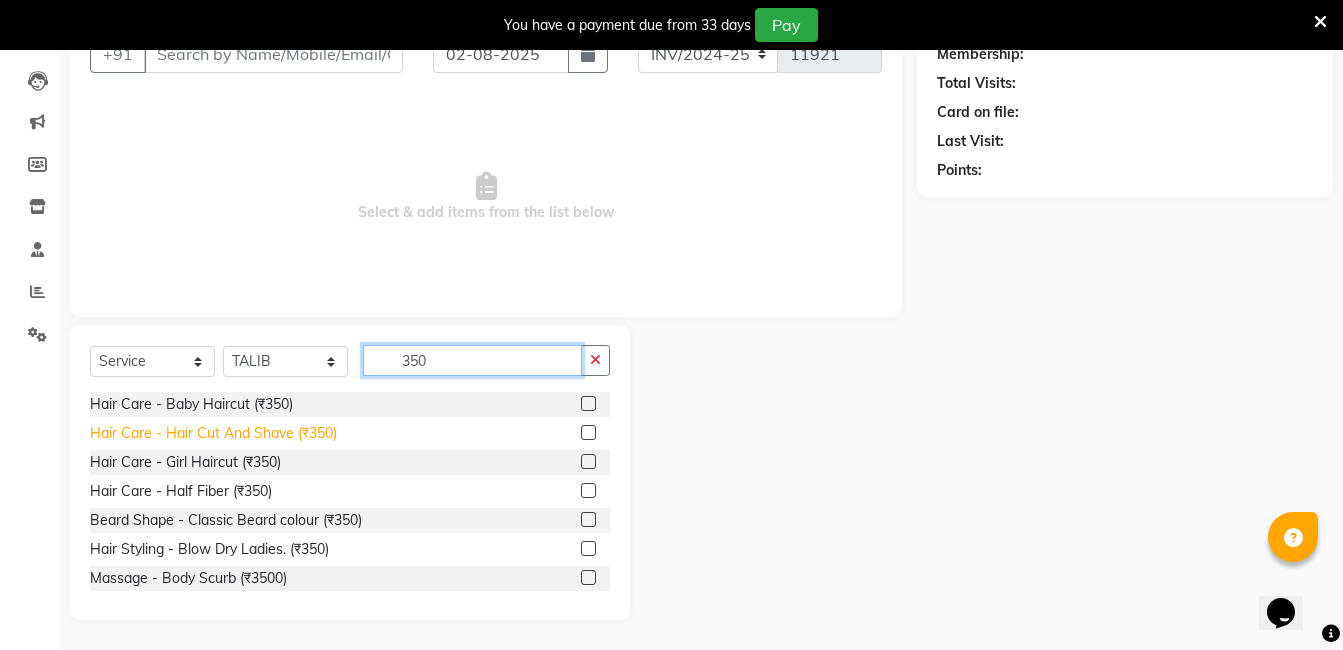 type on "350" 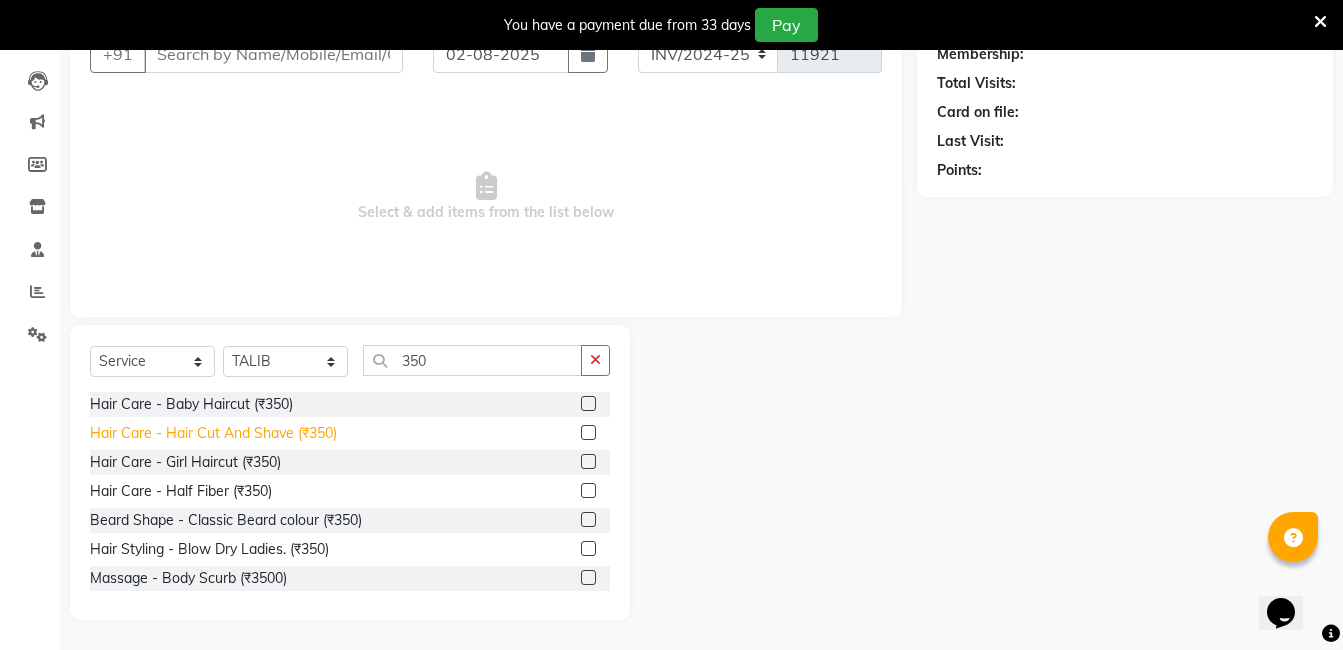 click on "Hair Care - Hair Cut And Shave (₹350)" 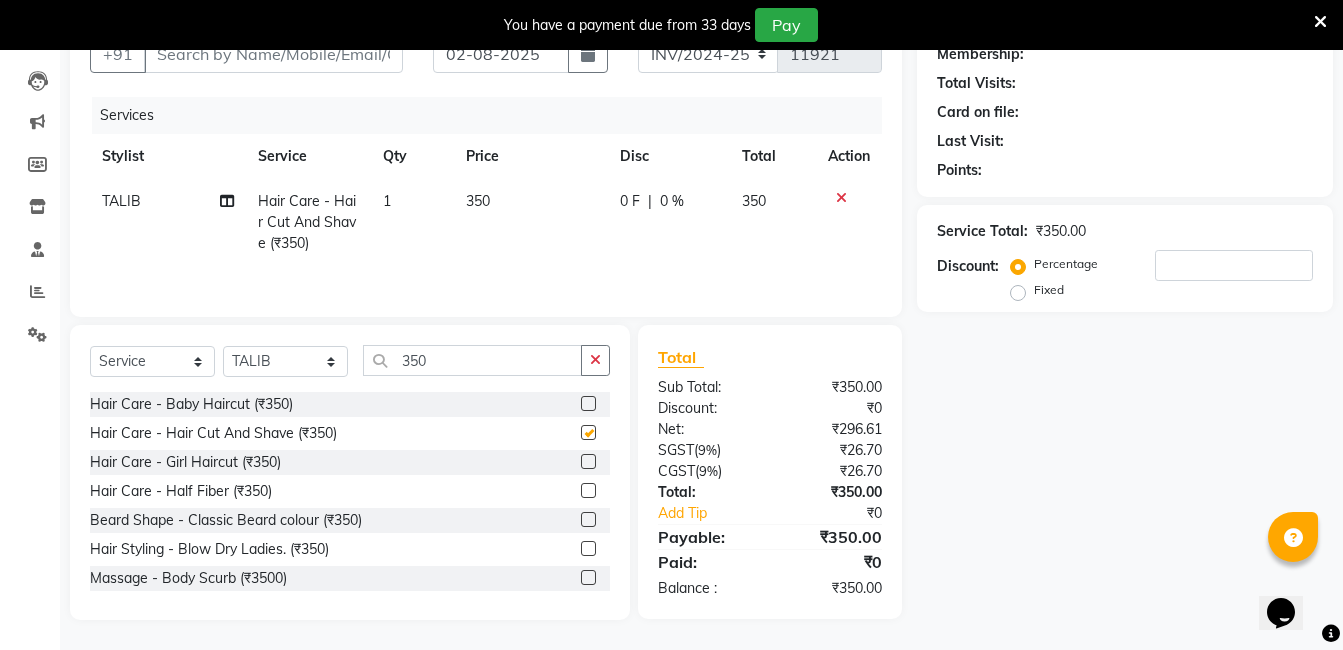checkbox on "false" 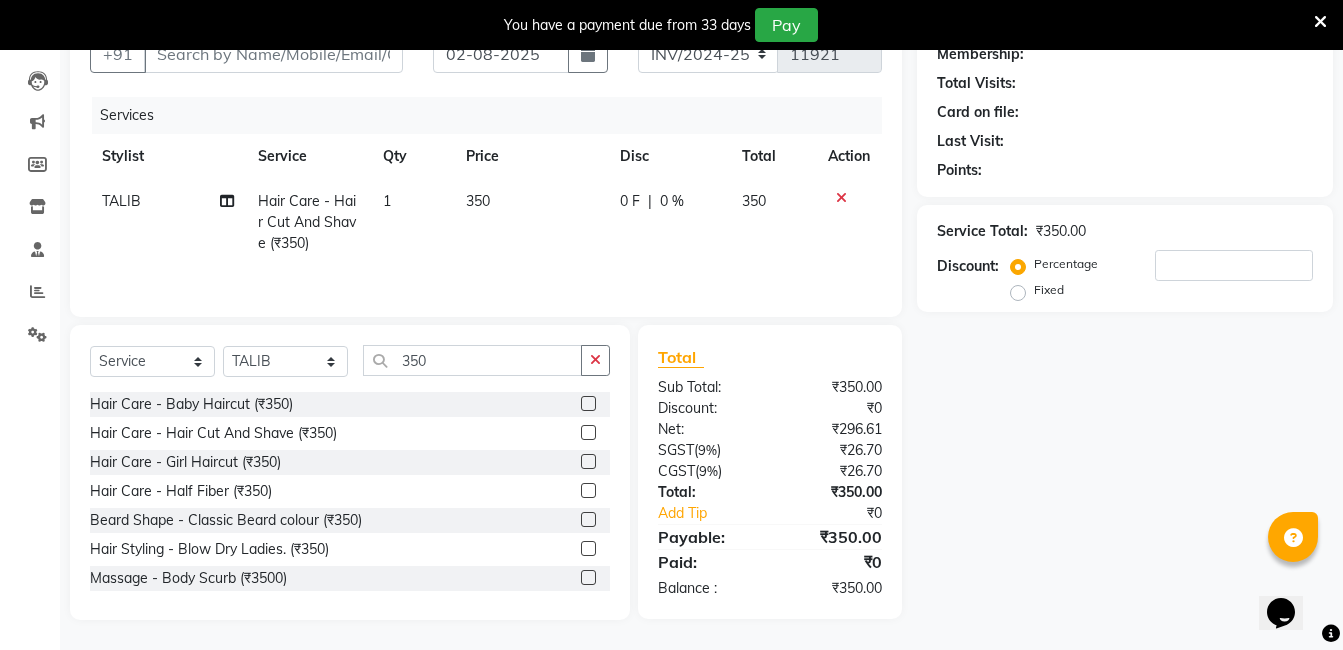 drag, startPoint x: 436, startPoint y: 330, endPoint x: 435, endPoint y: 357, distance: 27.018513 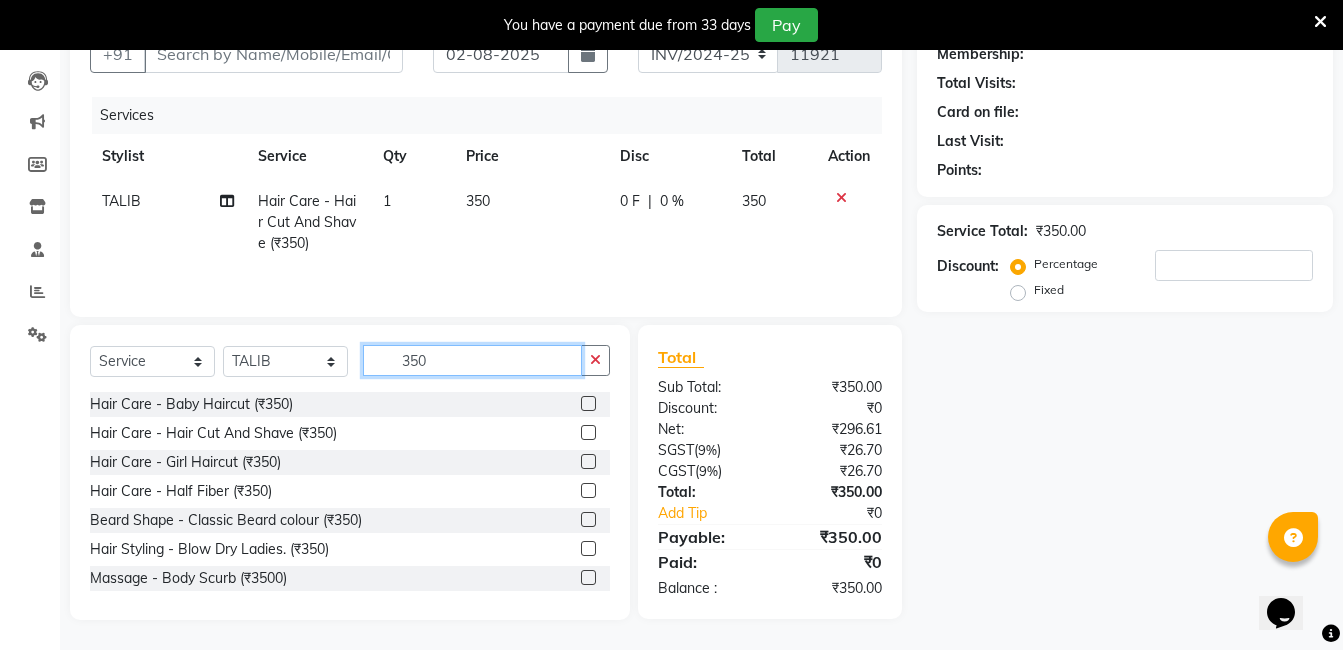 click on "350" 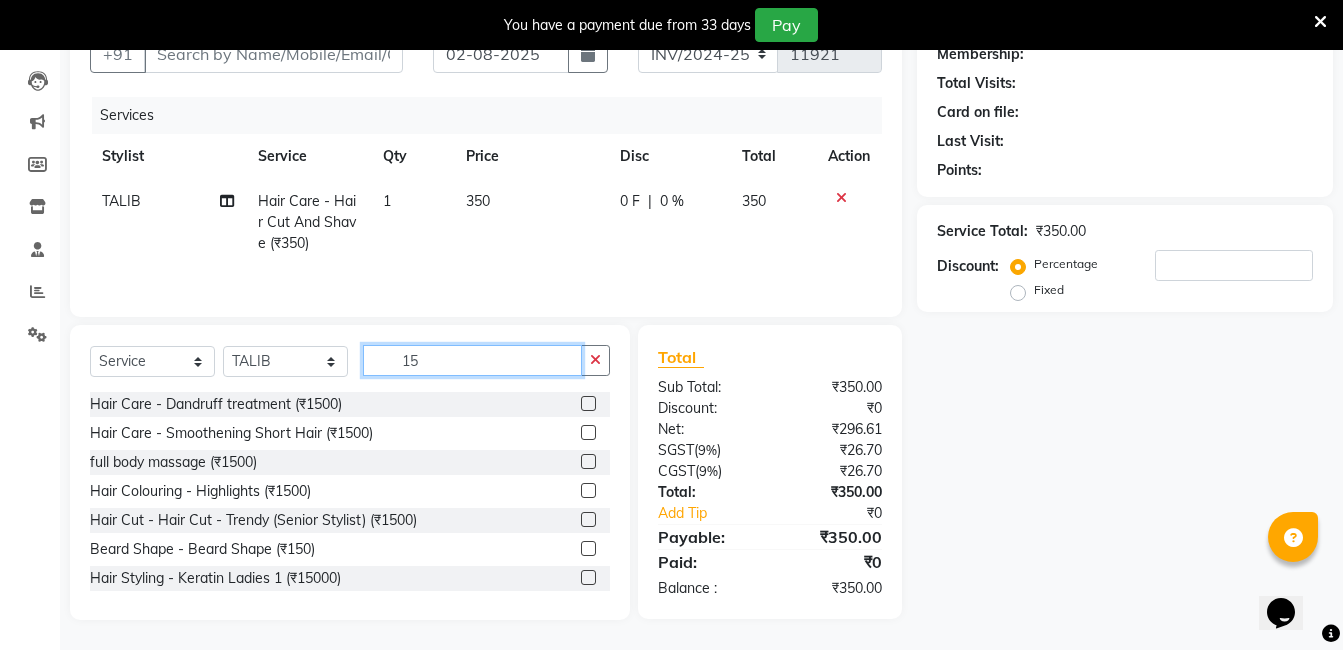 type on "1" 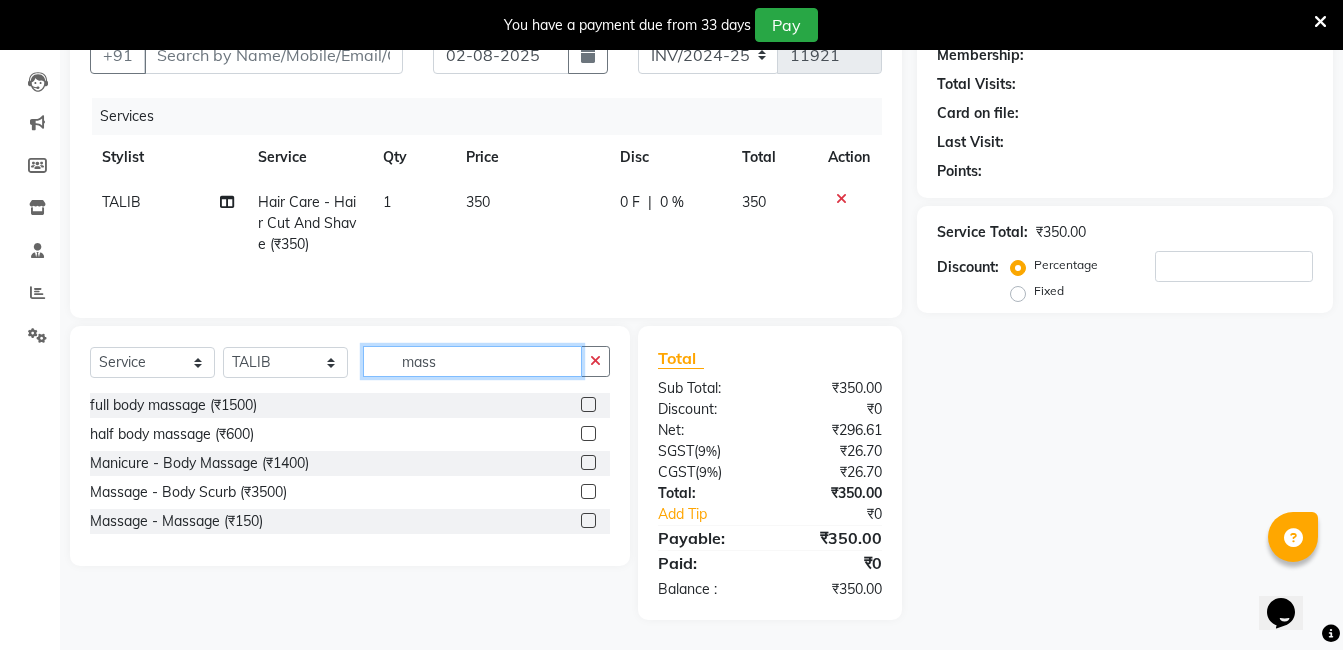 scroll, scrollTop: 200, scrollLeft: 0, axis: vertical 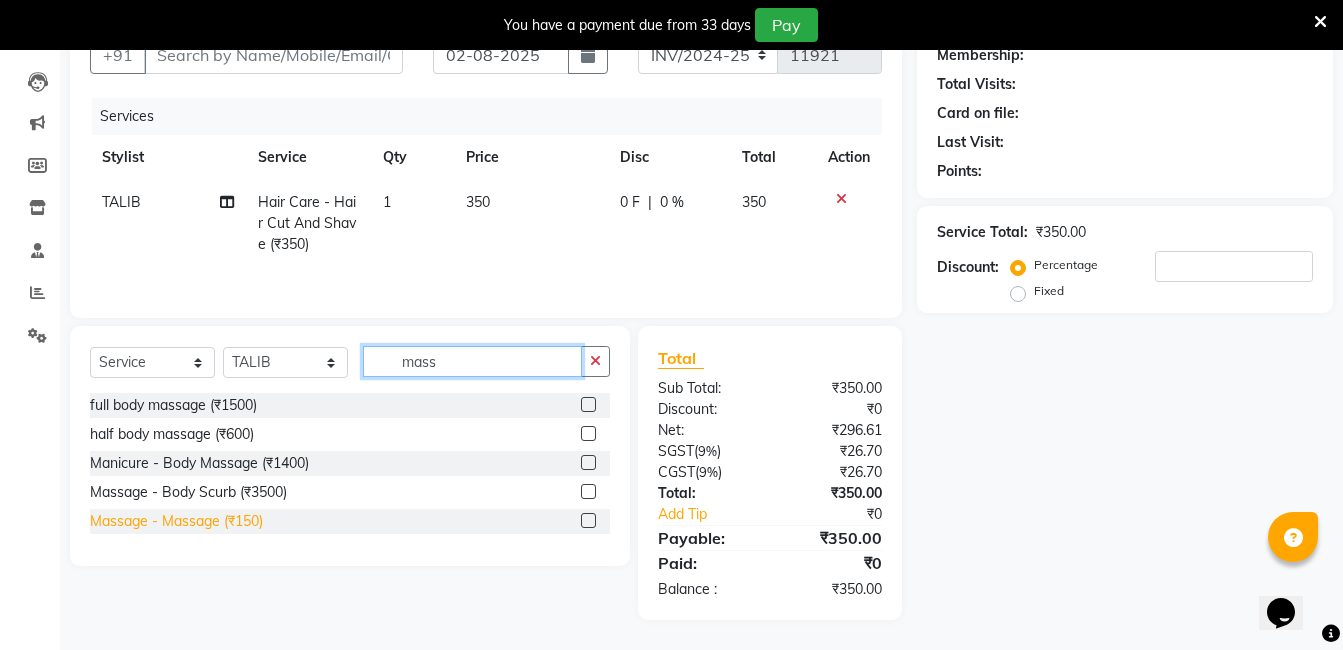 type on "mass" 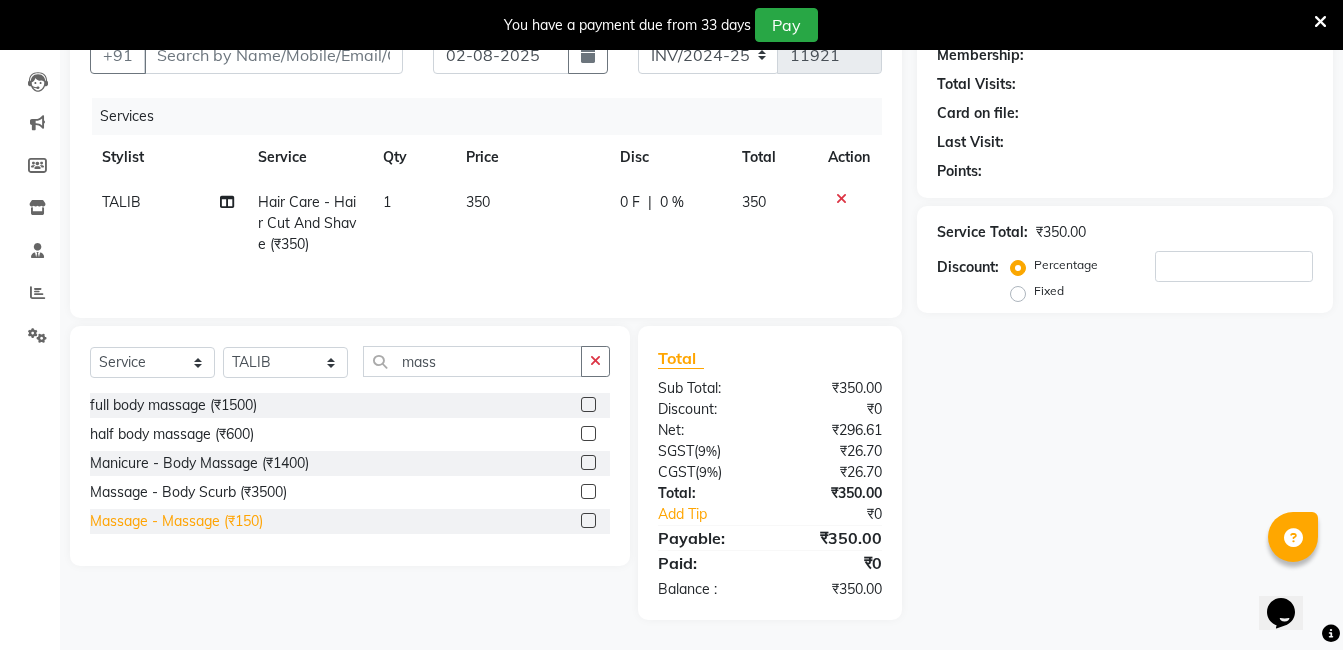 click on "Massage - Massage (₹150)" 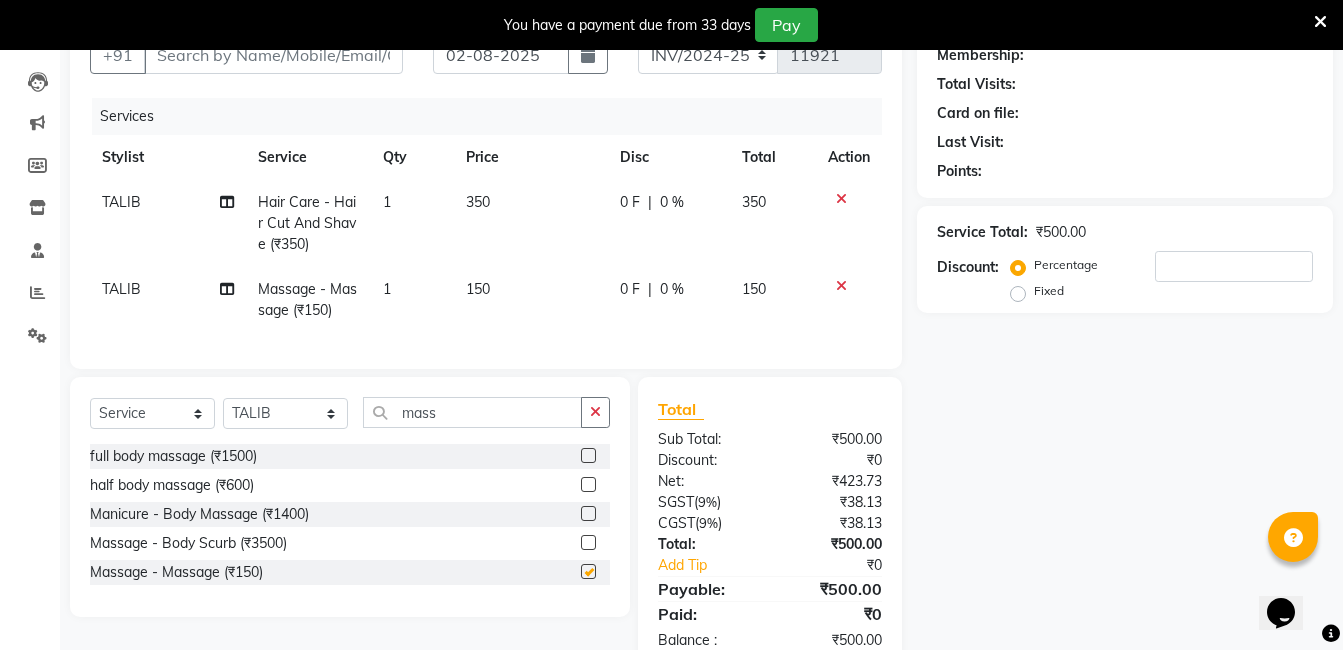 checkbox on "false" 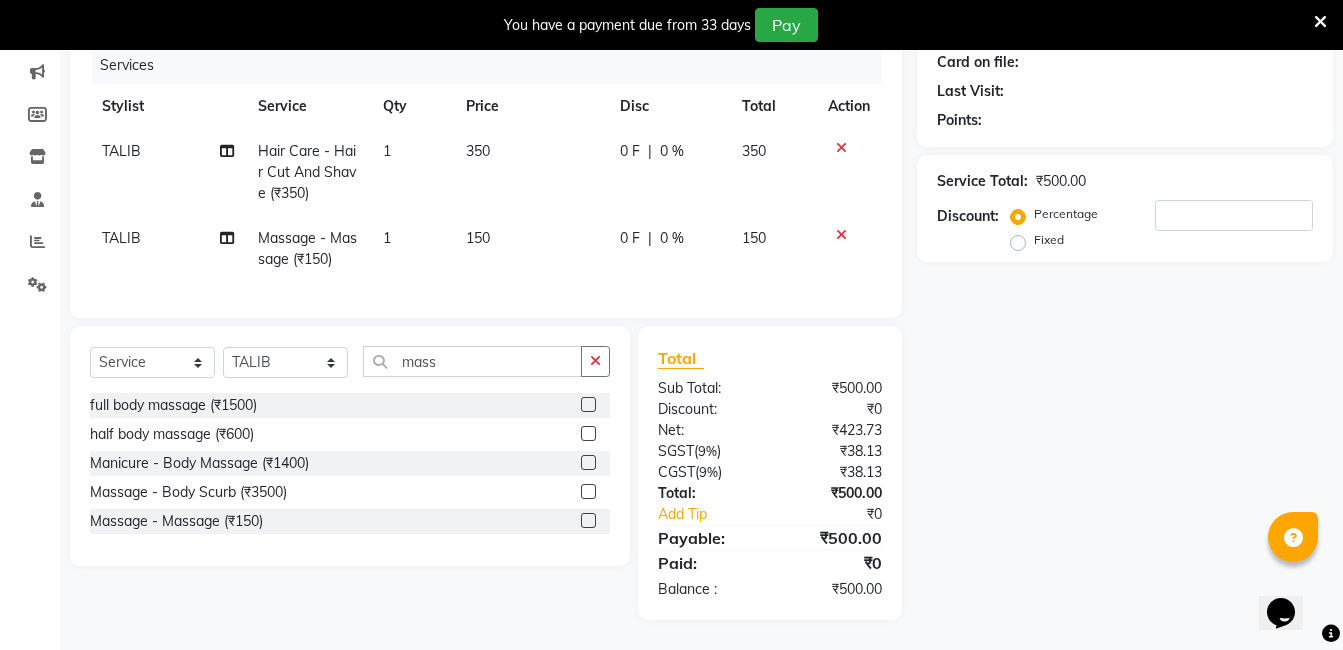 scroll, scrollTop: 0, scrollLeft: 0, axis: both 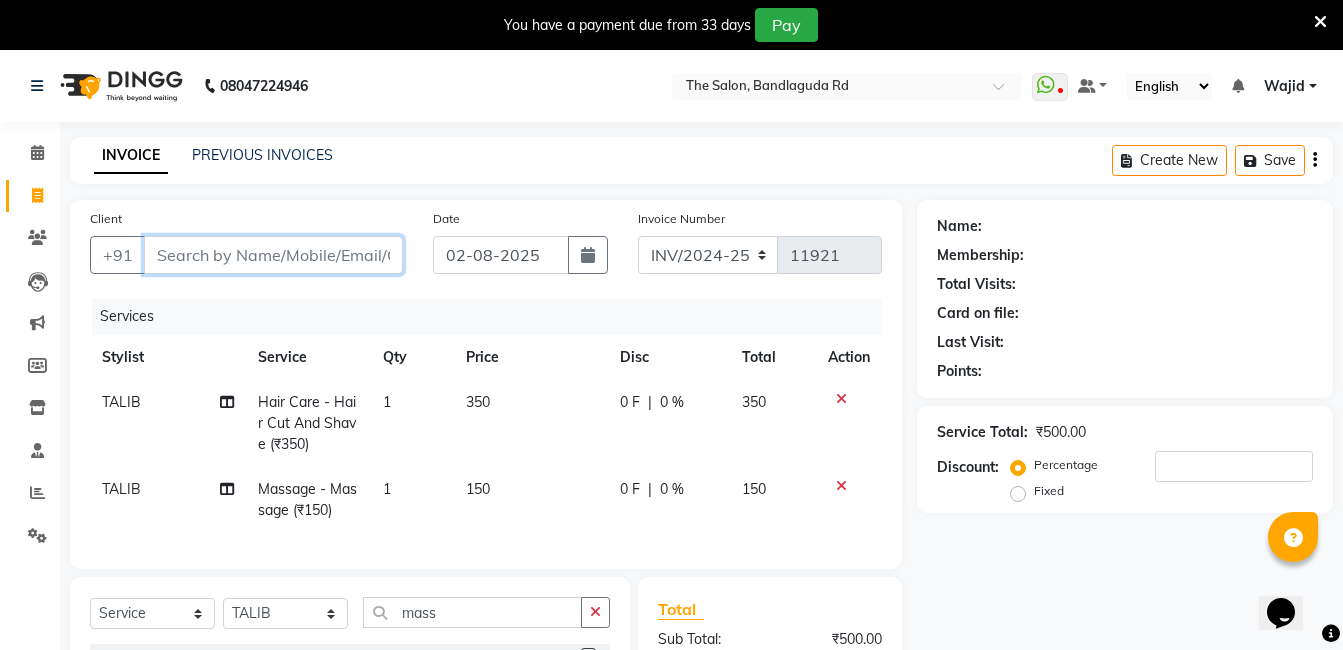 click on "Client" at bounding box center [273, 255] 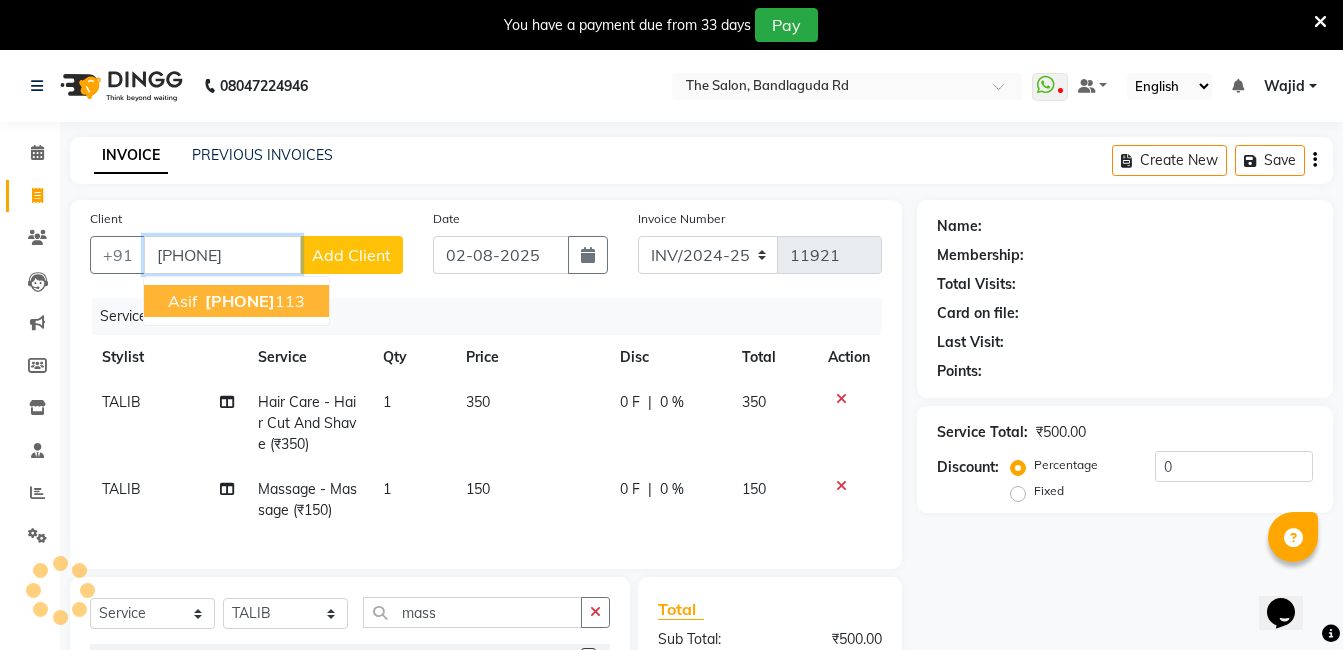 type on "[PHONE]" 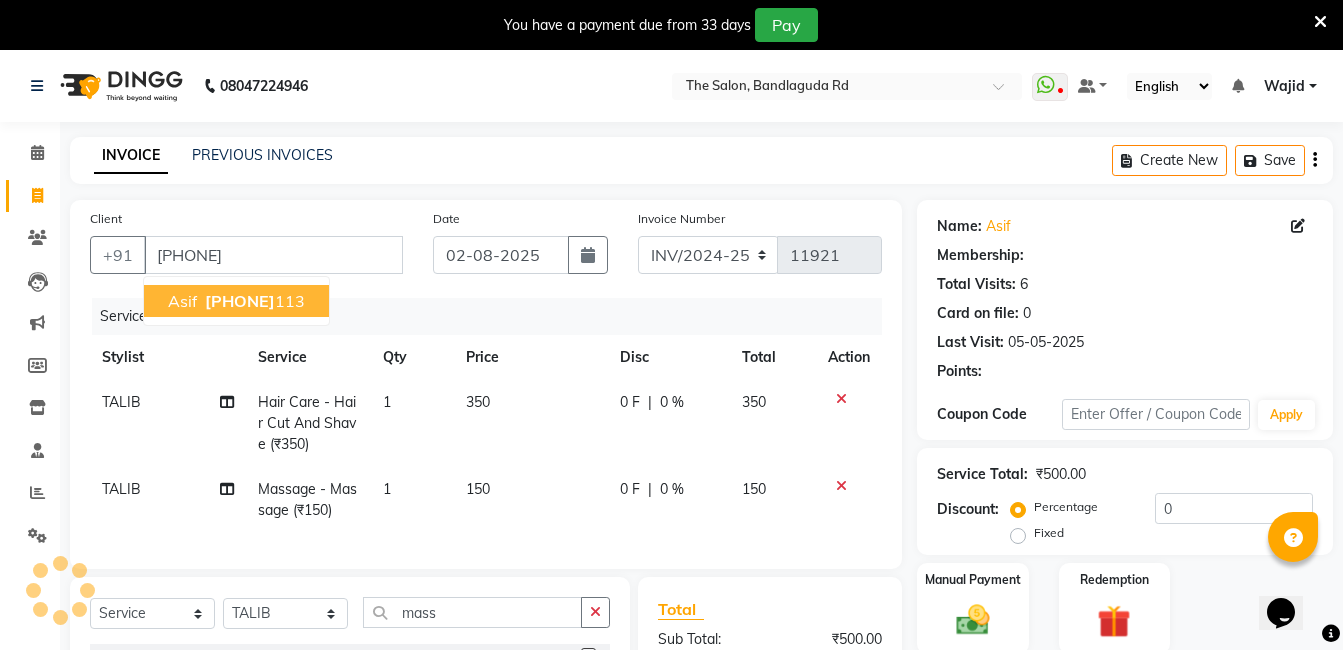 select on "1: Object" 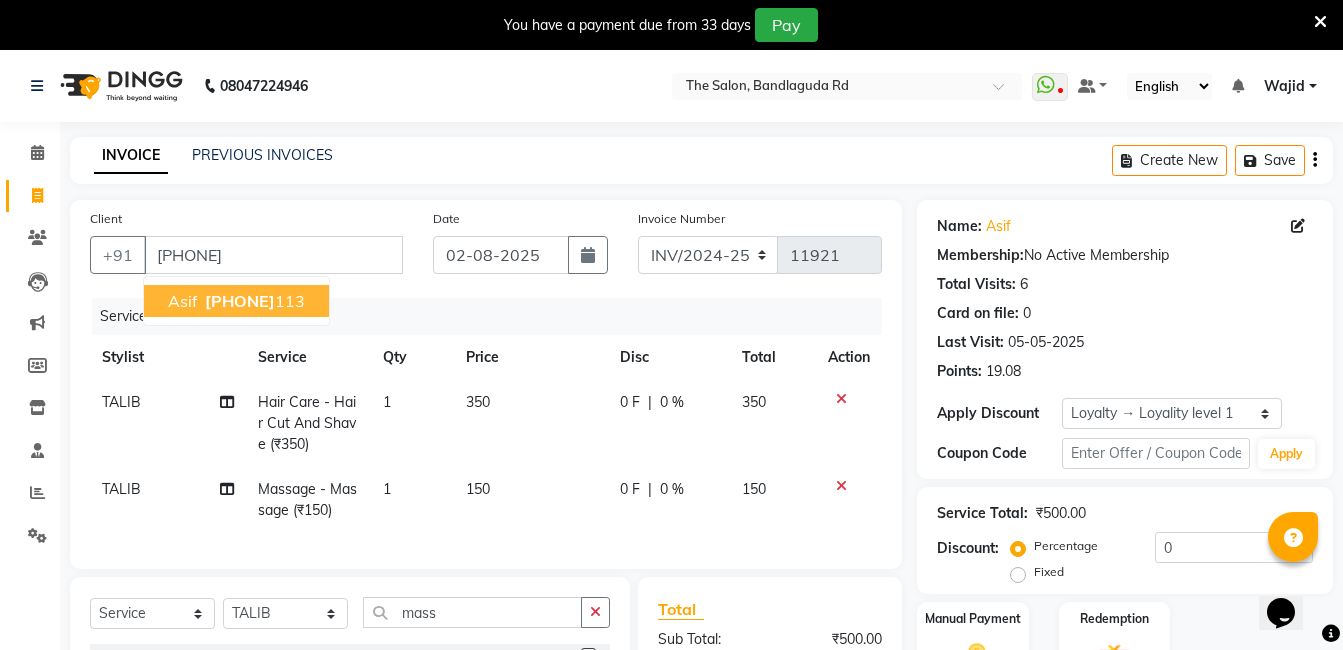 click on "[PHONE]" at bounding box center [240, 301] 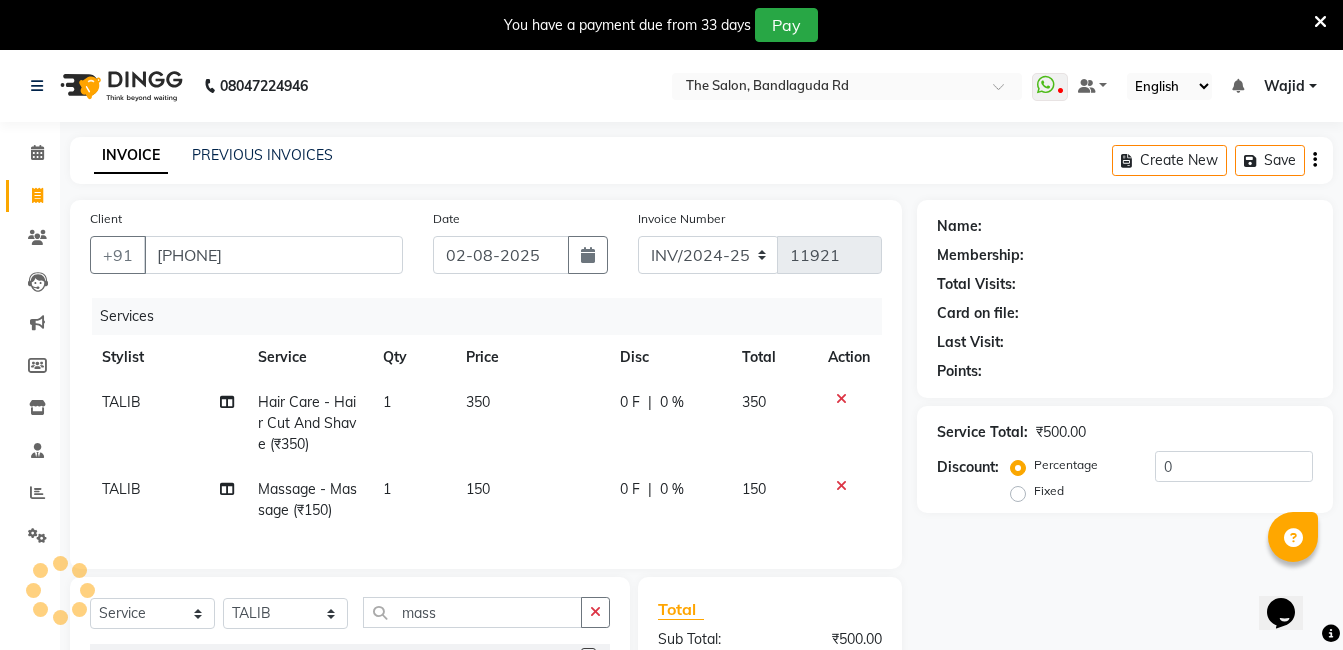 select on "1: Object" 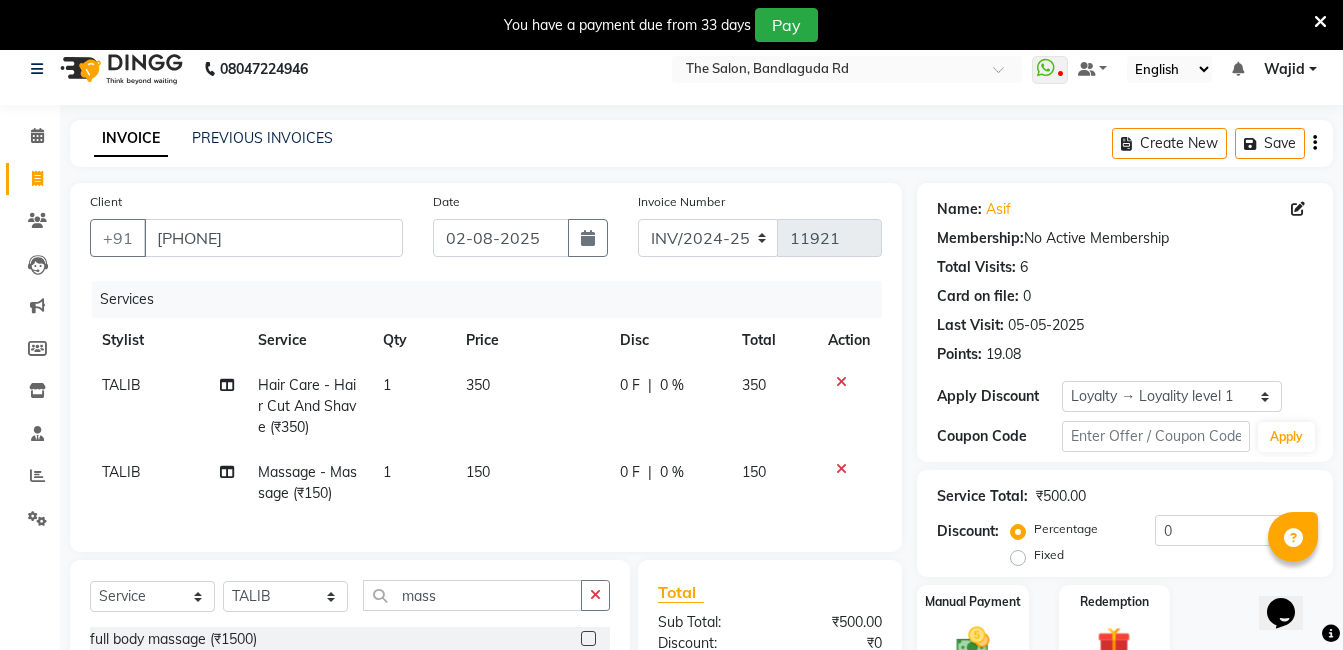 scroll, scrollTop: 266, scrollLeft: 0, axis: vertical 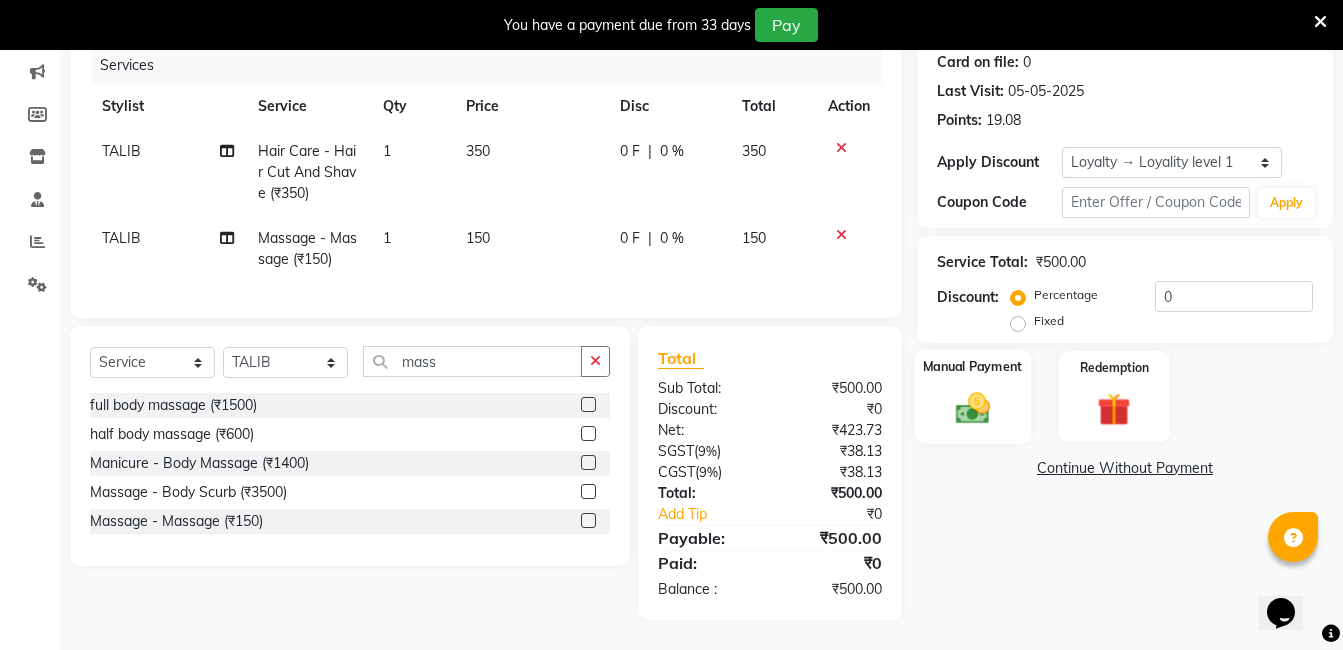 click 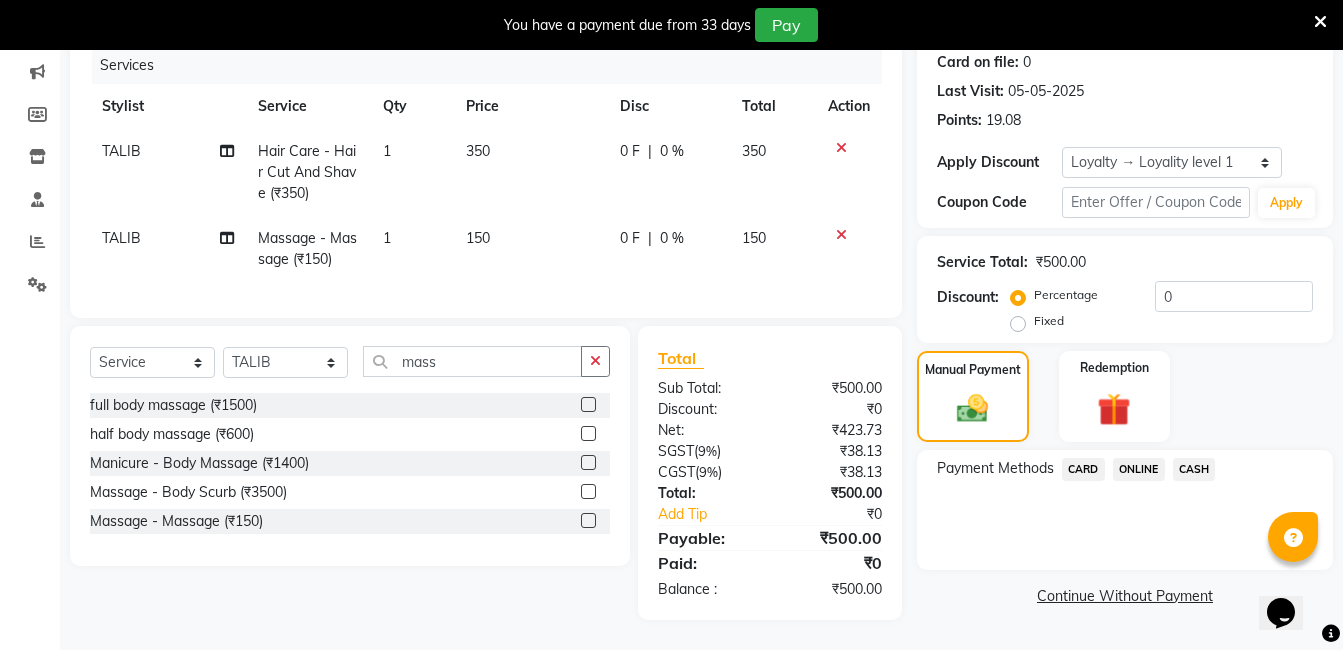 click on "ONLINE" 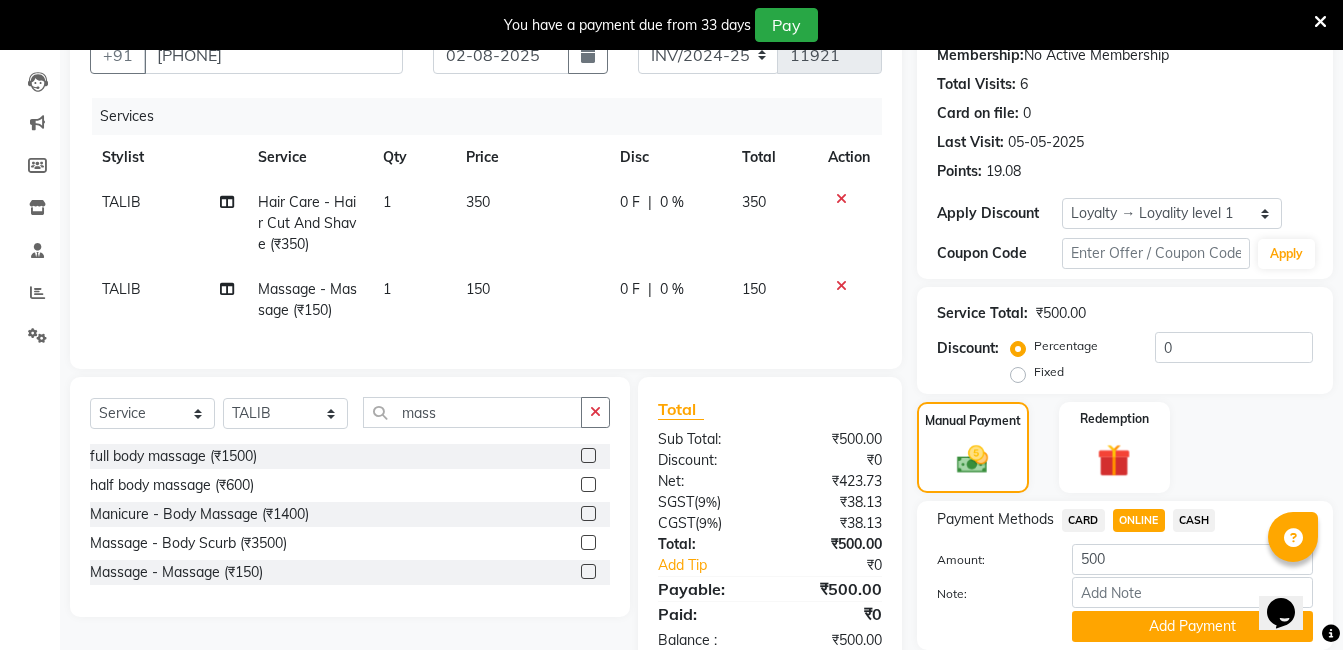 scroll, scrollTop: 271, scrollLeft: 0, axis: vertical 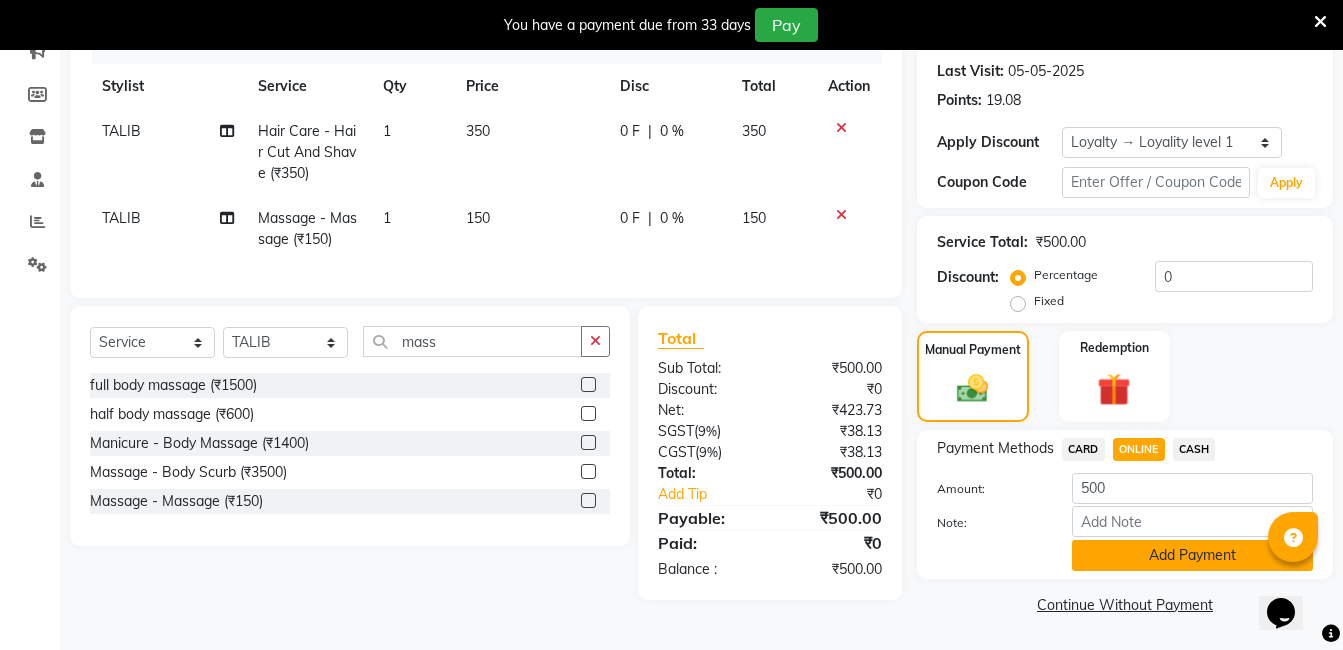 click on "Add Payment" 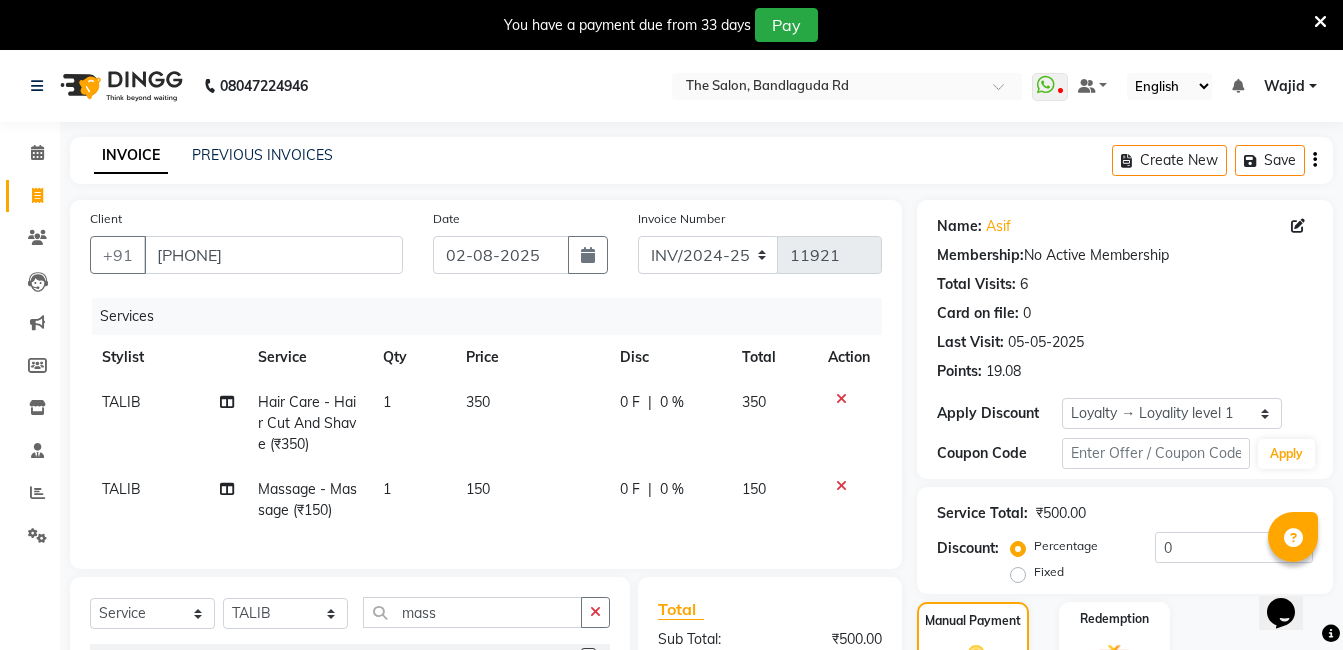 scroll, scrollTop: 448, scrollLeft: 0, axis: vertical 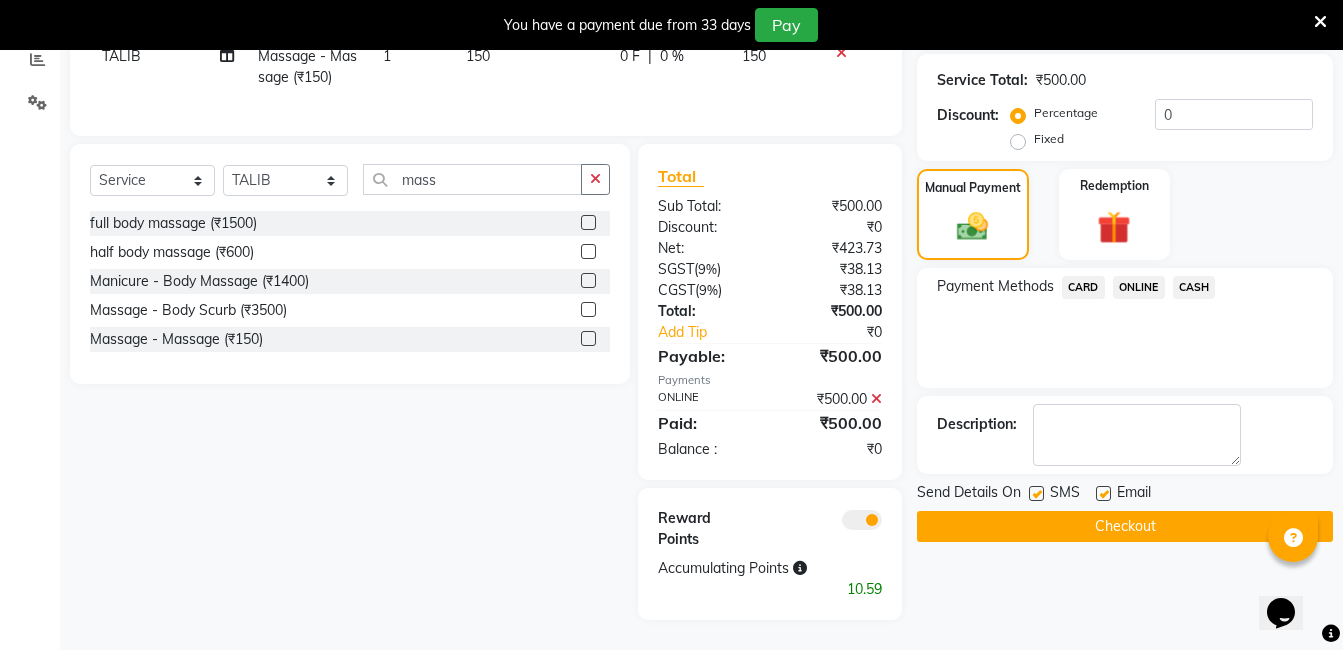 click on "Checkout" 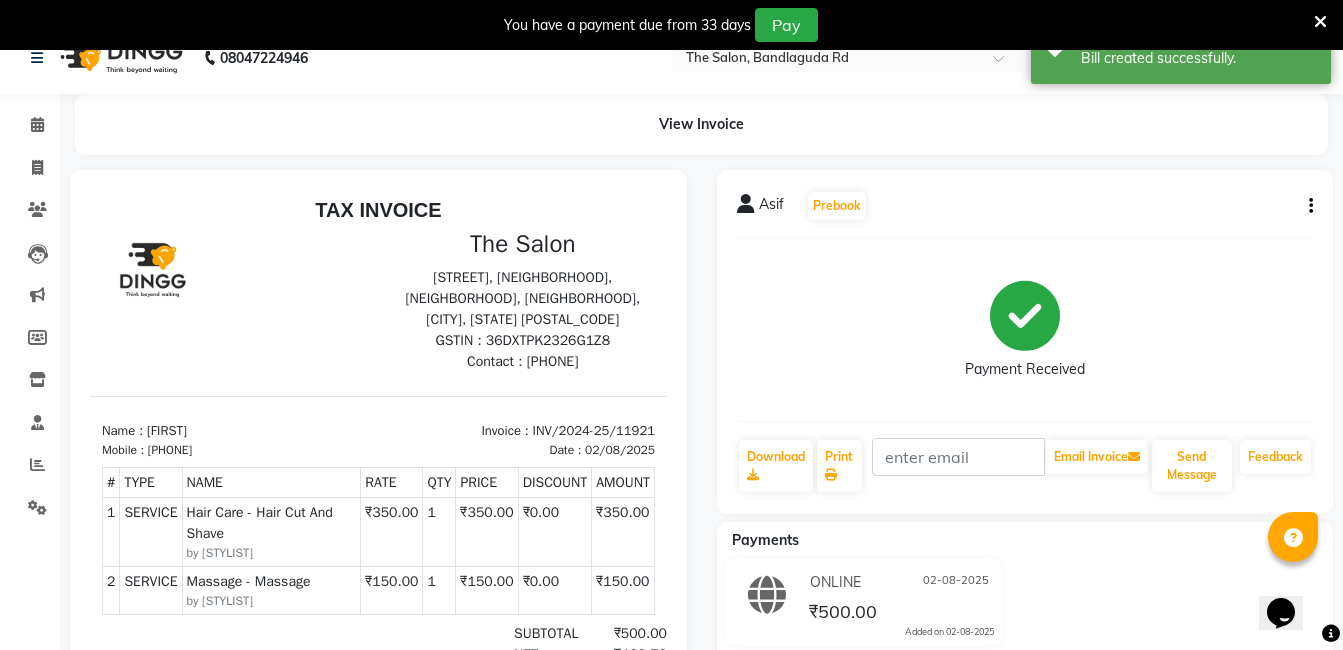 scroll, scrollTop: 0, scrollLeft: 0, axis: both 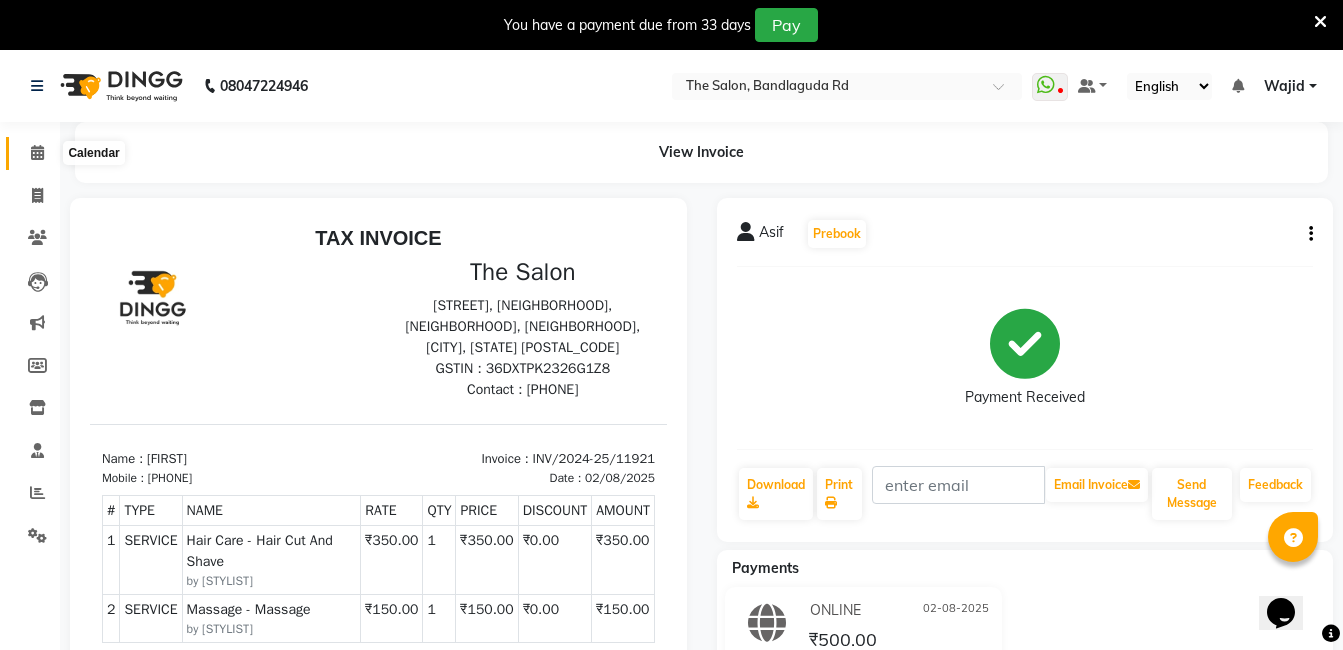 click 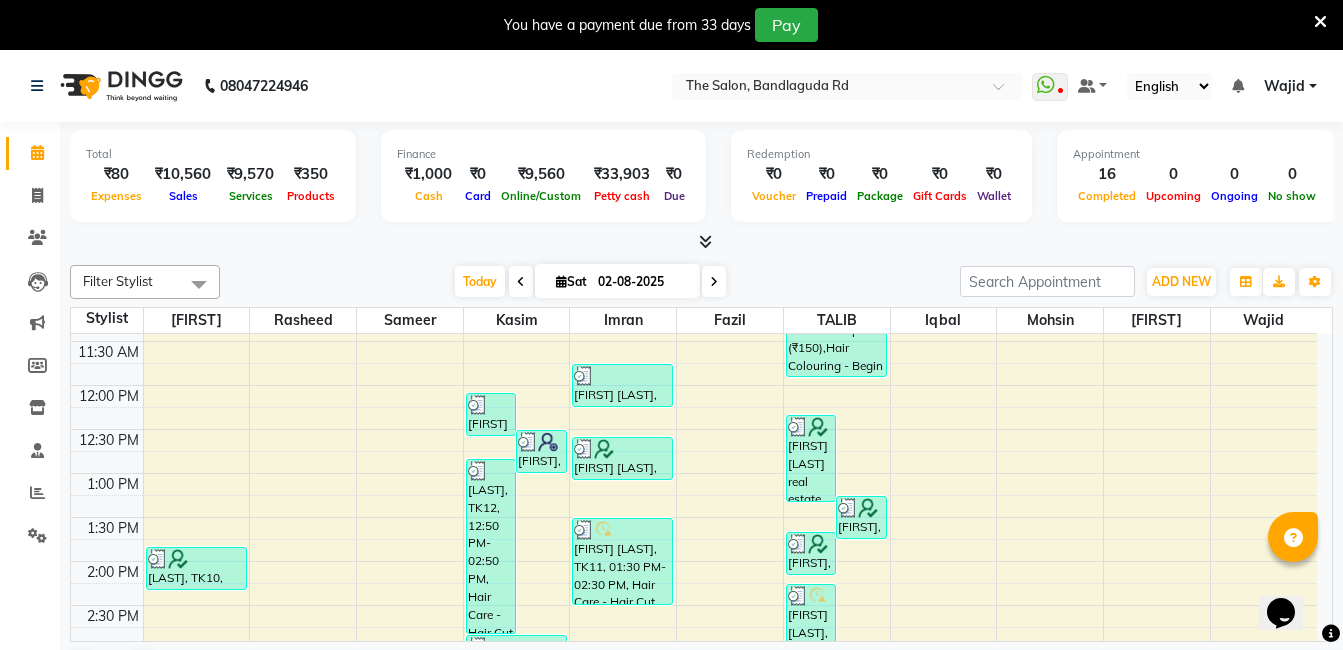 scroll, scrollTop: 0, scrollLeft: 0, axis: both 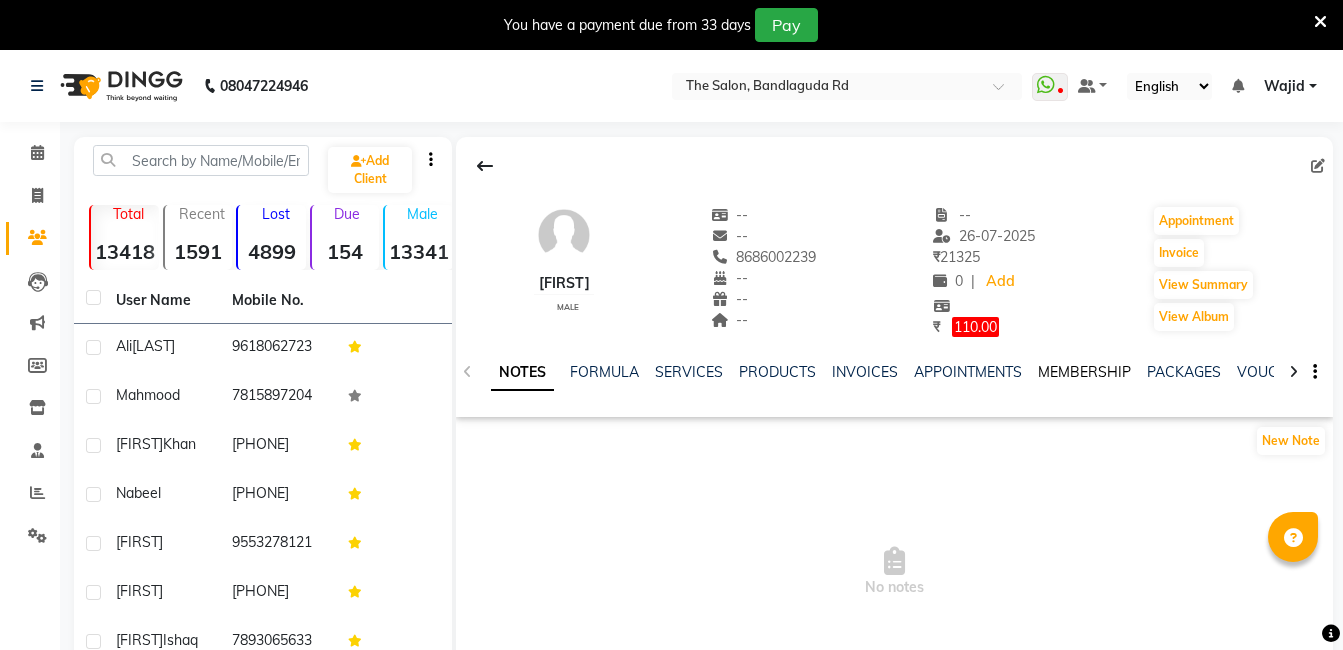 click on "MEMBERSHIP" 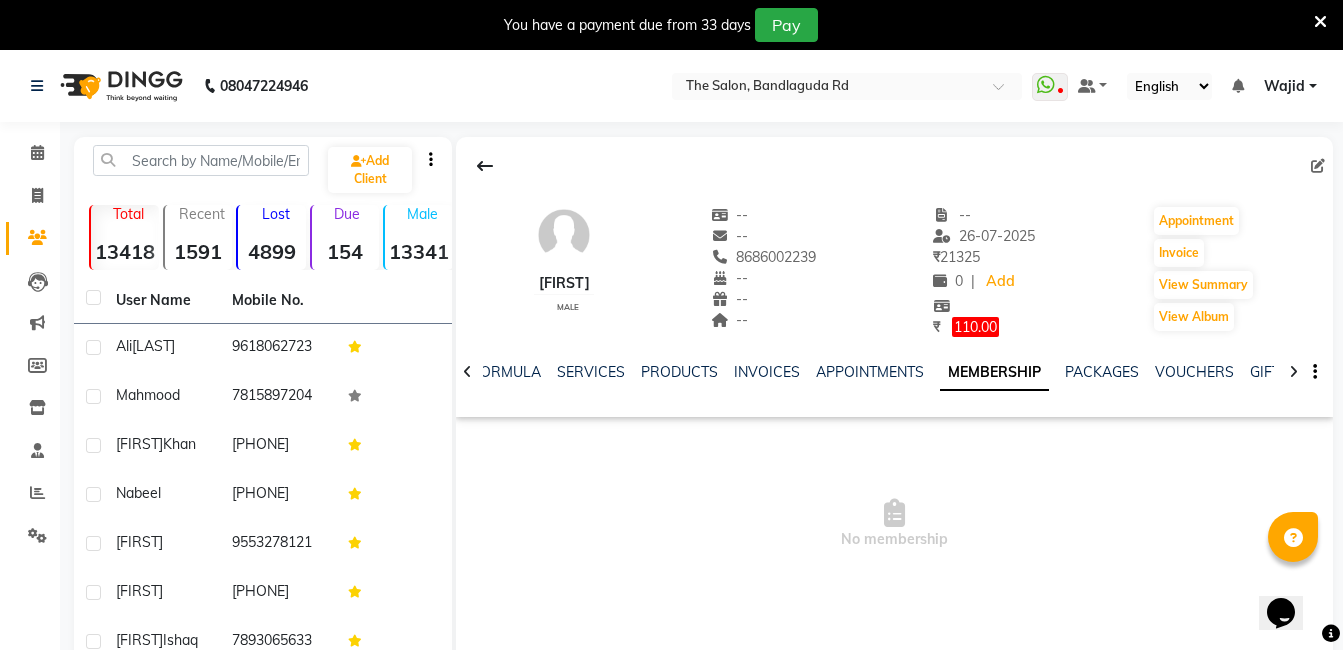 scroll, scrollTop: 0, scrollLeft: 0, axis: both 